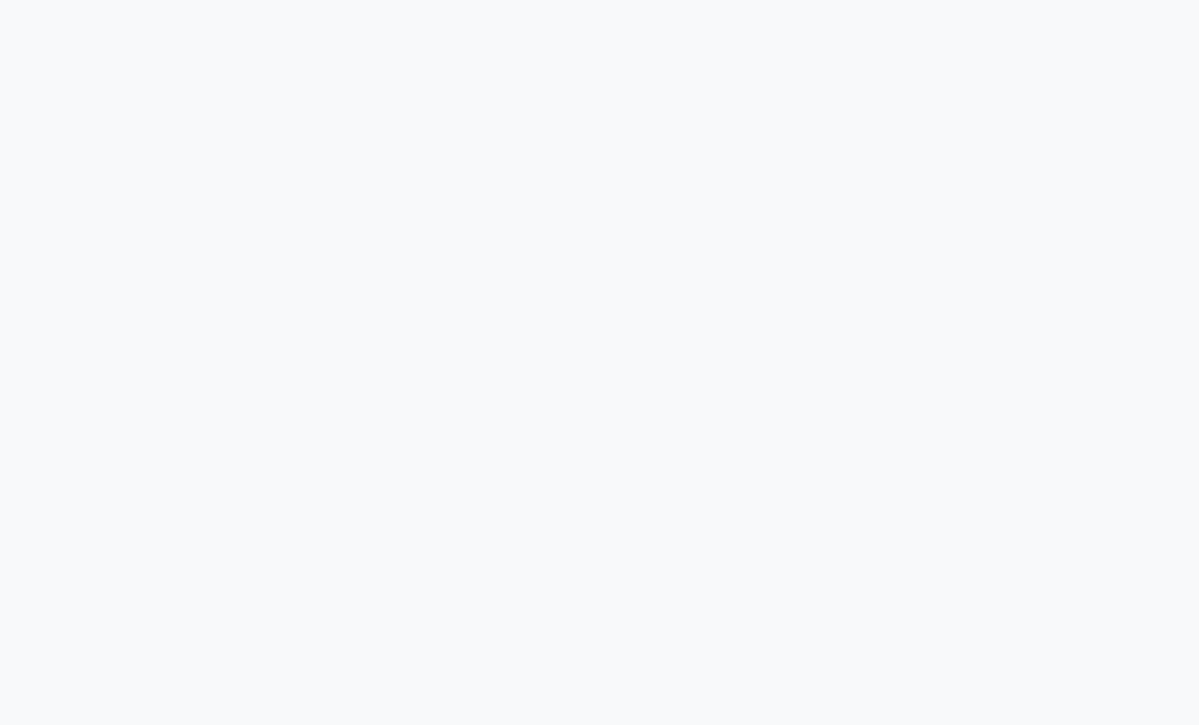 scroll, scrollTop: 0, scrollLeft: 0, axis: both 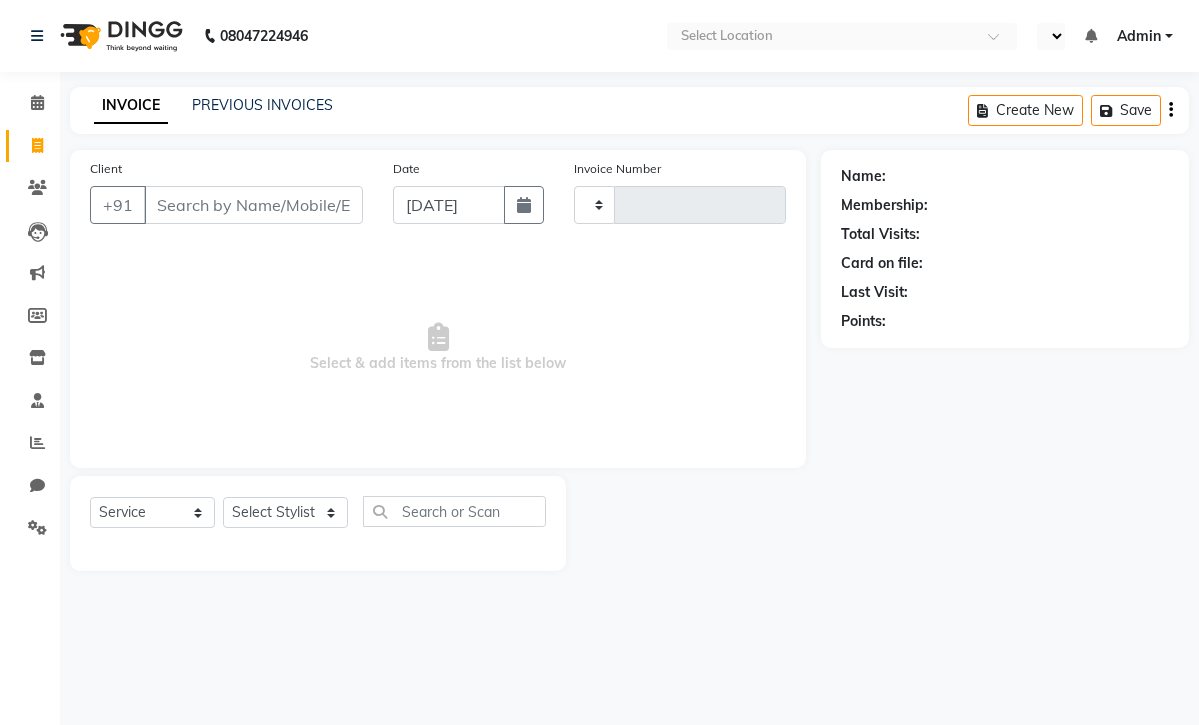select on "en" 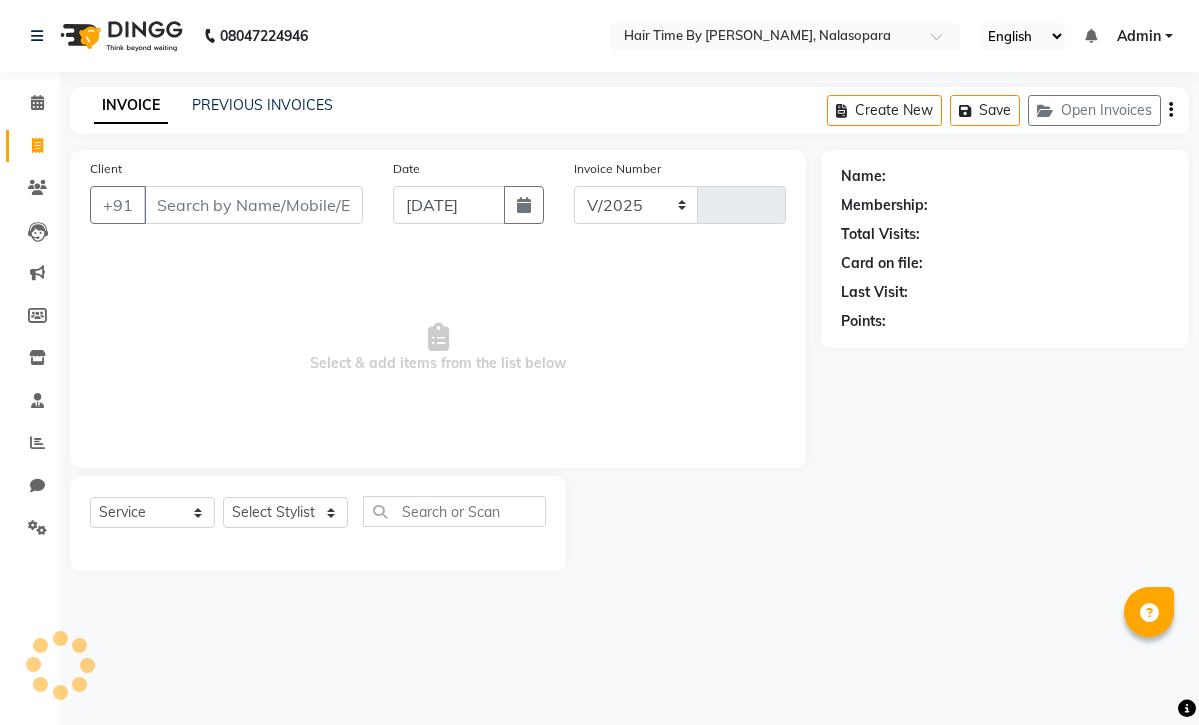 select on "8131" 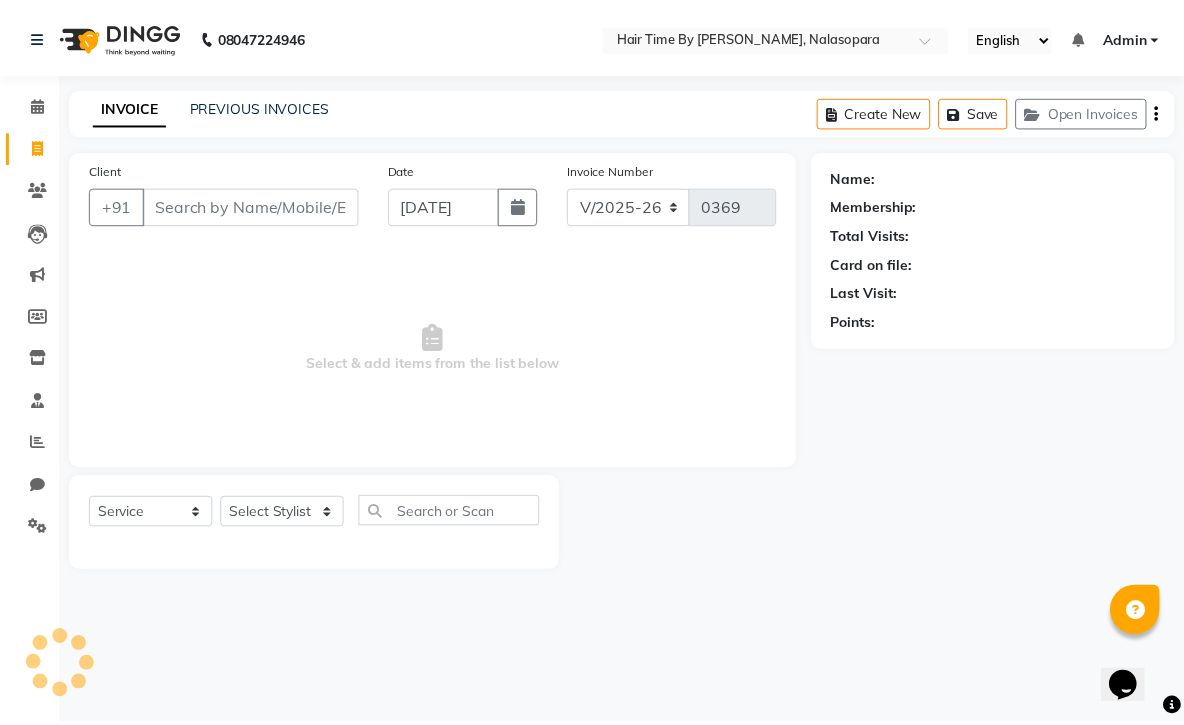 scroll, scrollTop: 0, scrollLeft: 0, axis: both 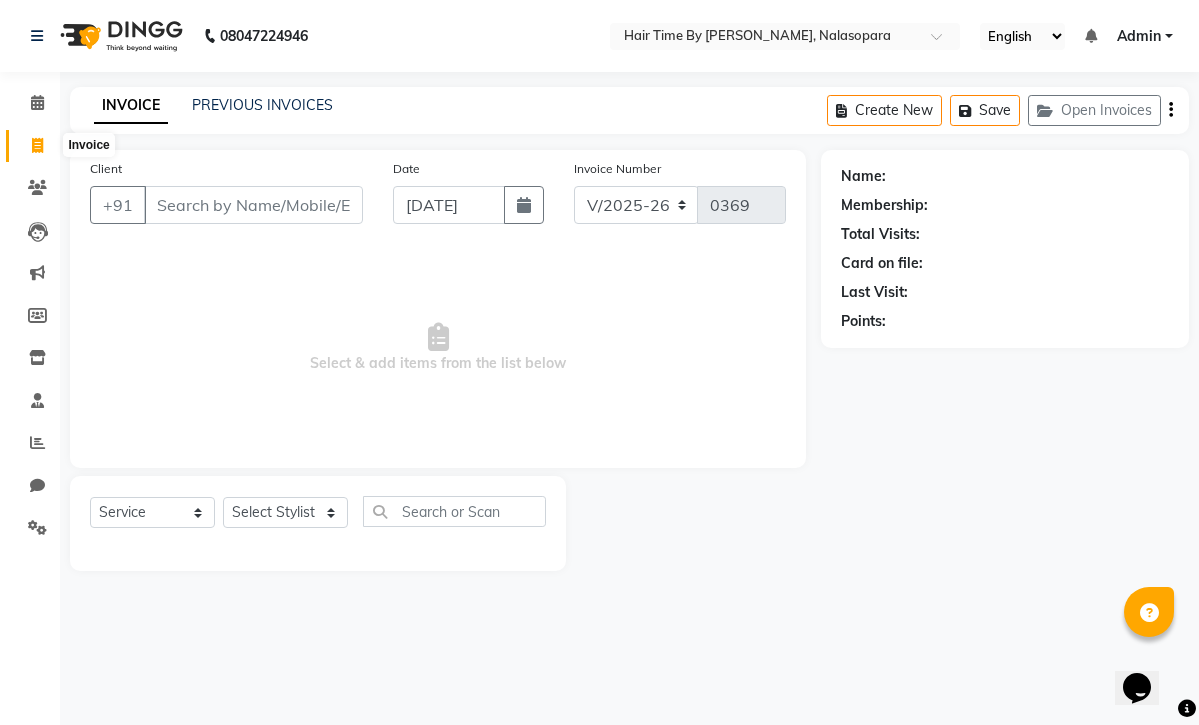 click 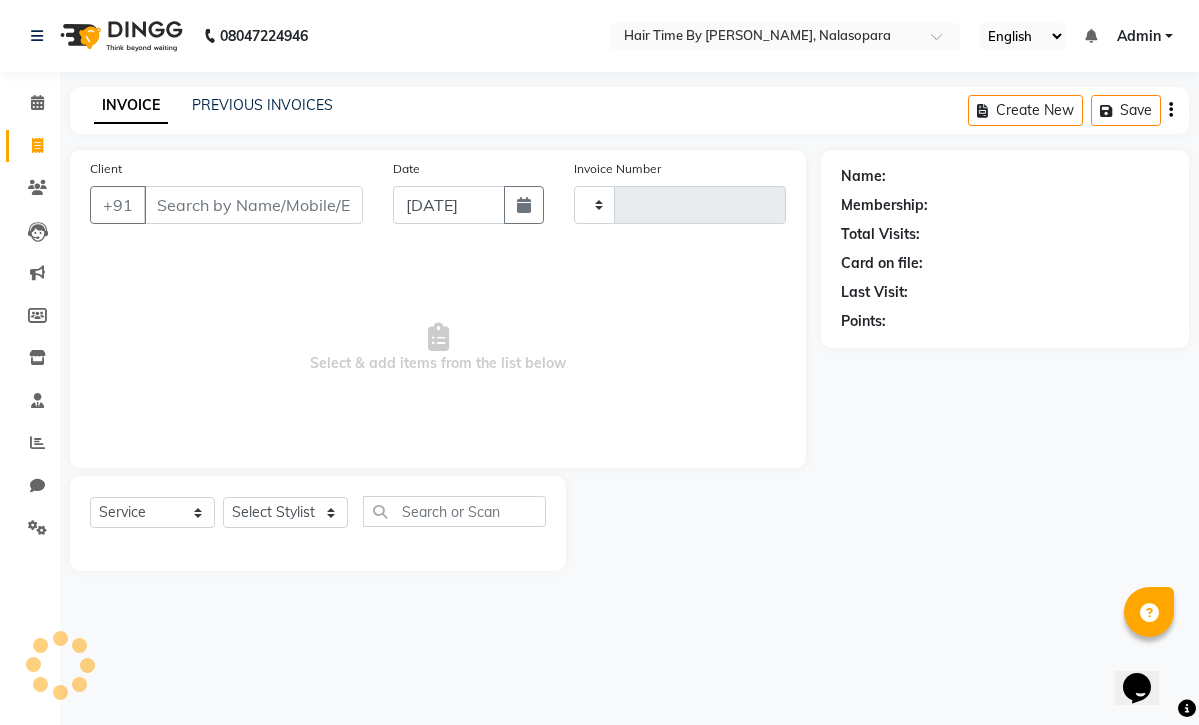 type on "0369" 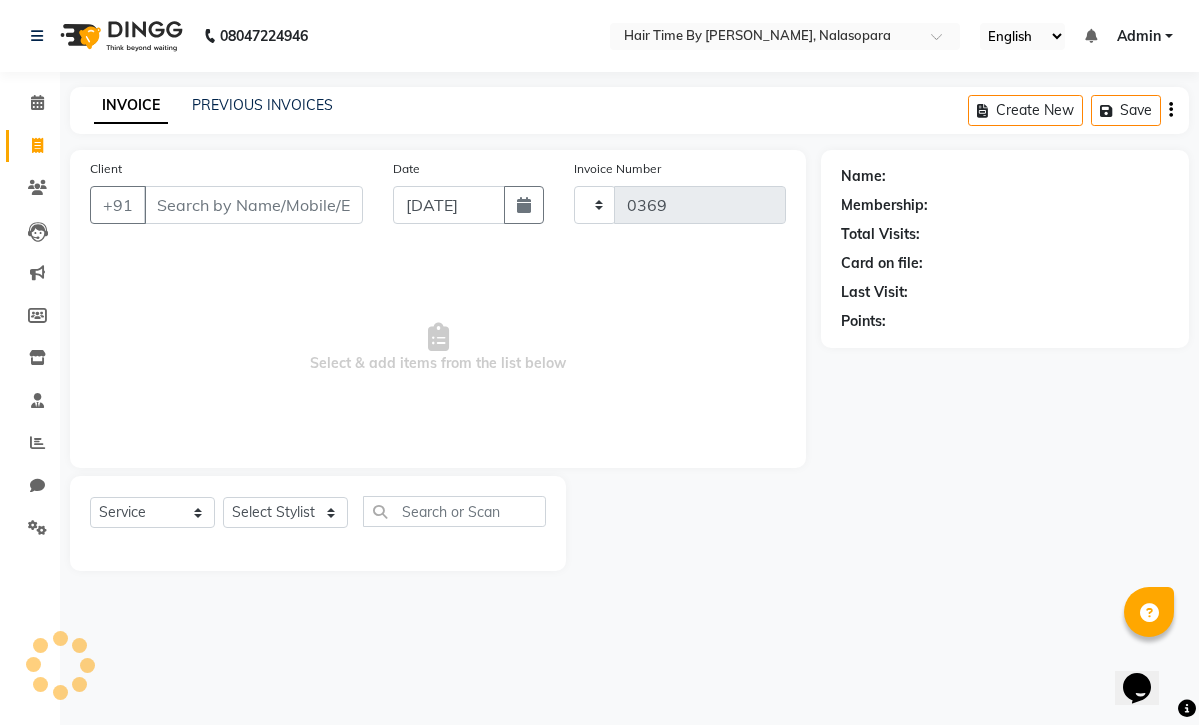 select on "8131" 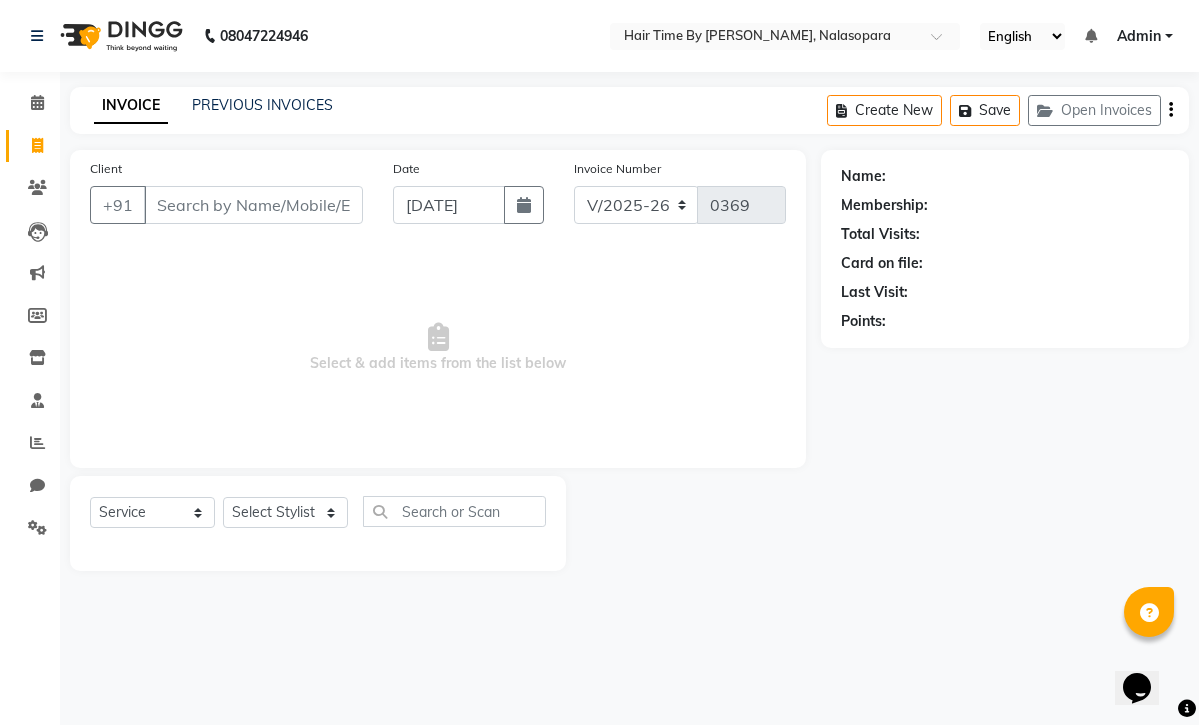 click on "Client" at bounding box center (253, 205) 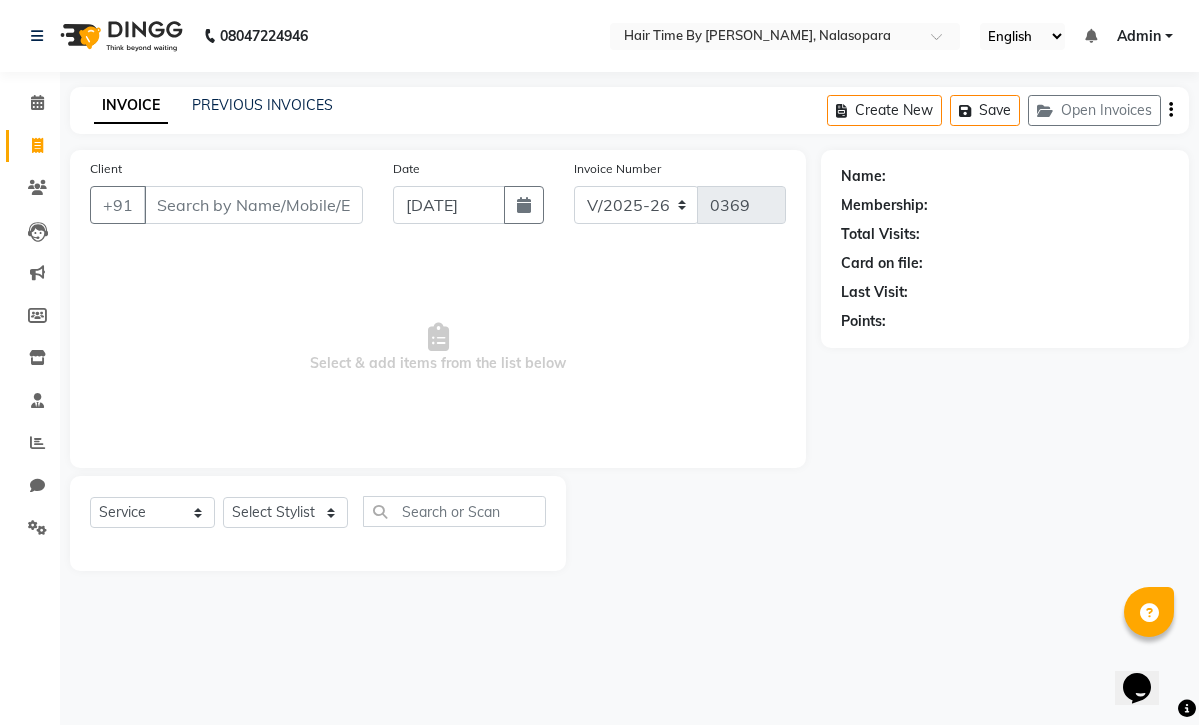 click on "Client +91" 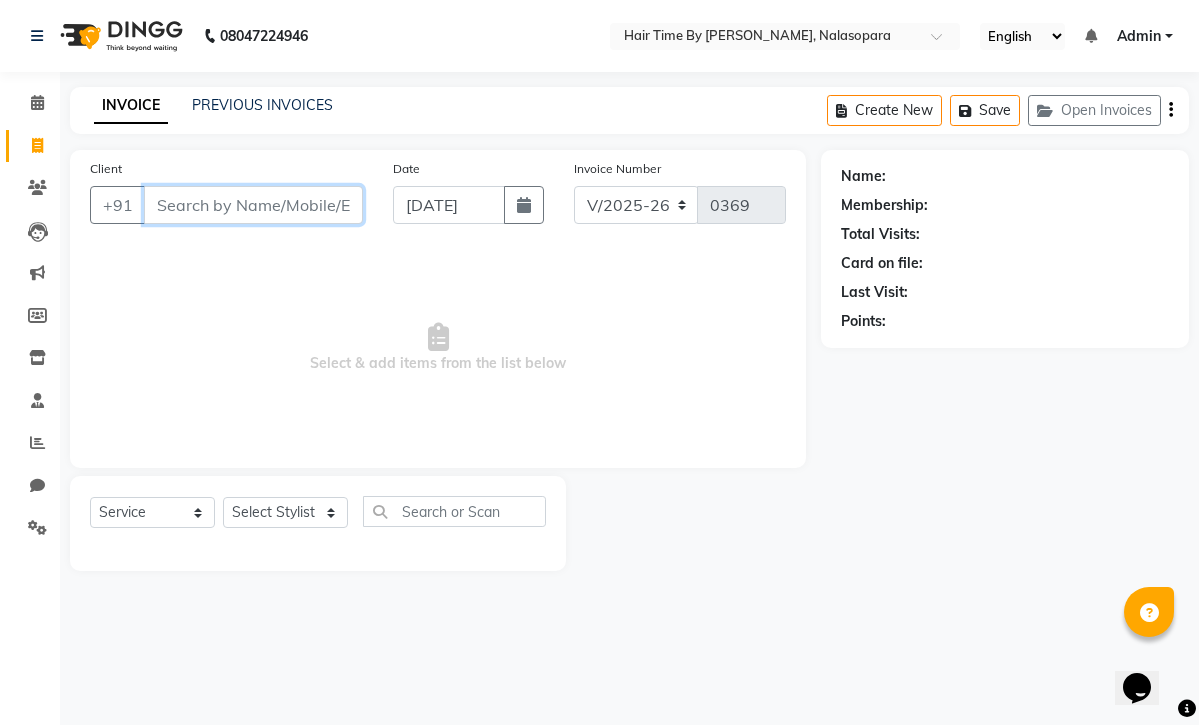 click on "Client" at bounding box center [253, 205] 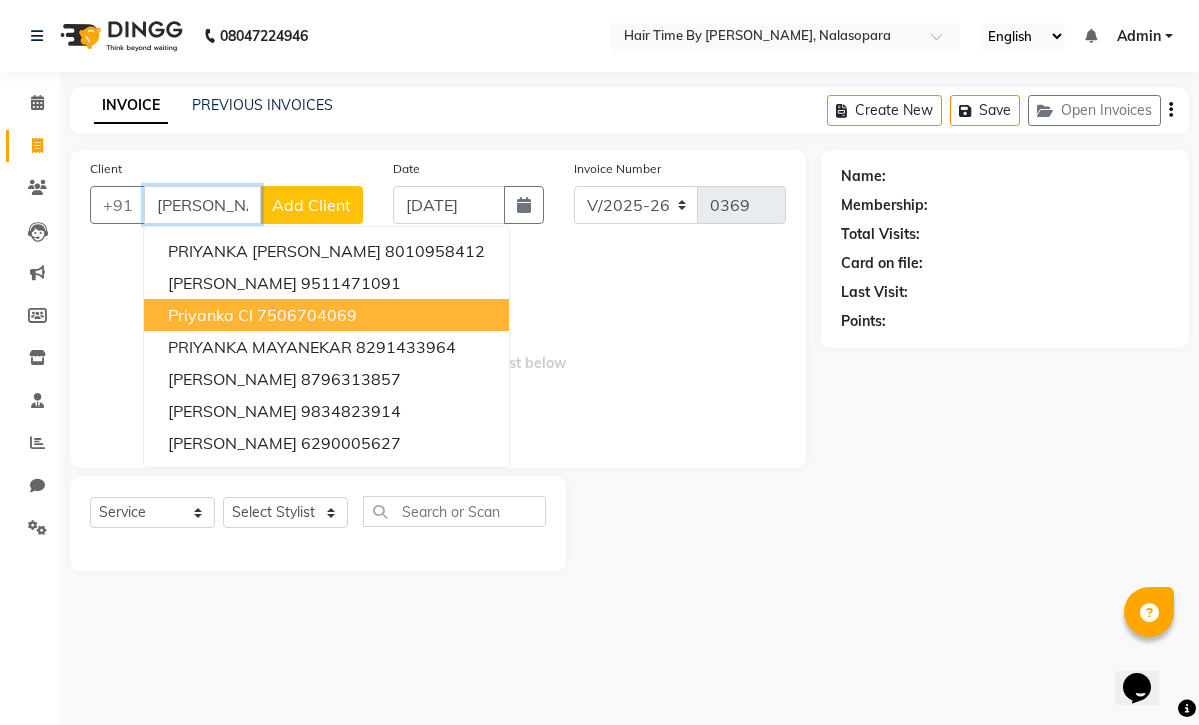 click on "Priyanka Cl  7506704069" at bounding box center [326, 315] 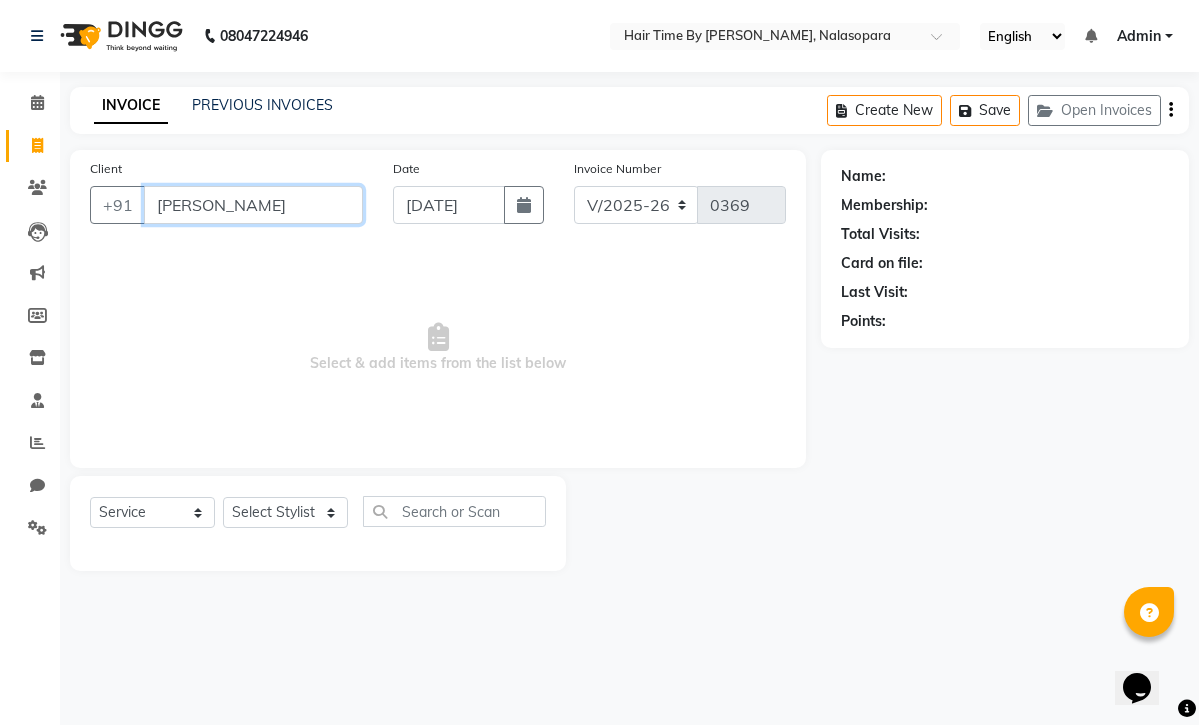 type on "7506704069" 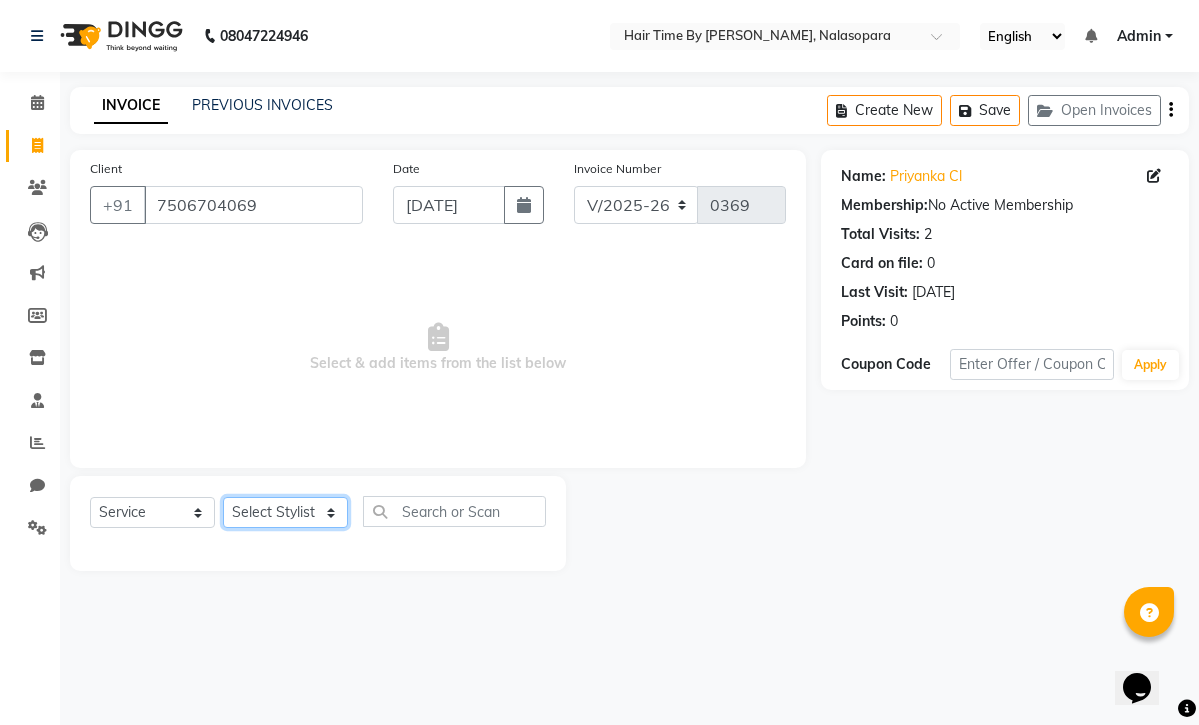 select on "75792" 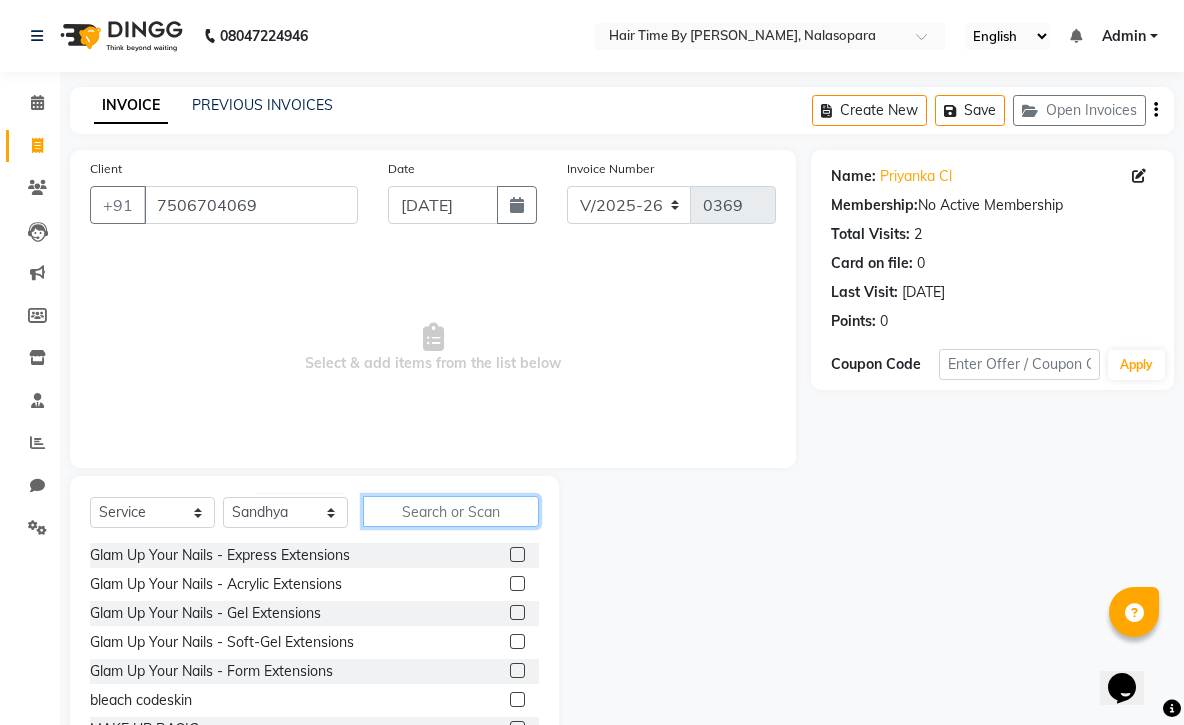 click 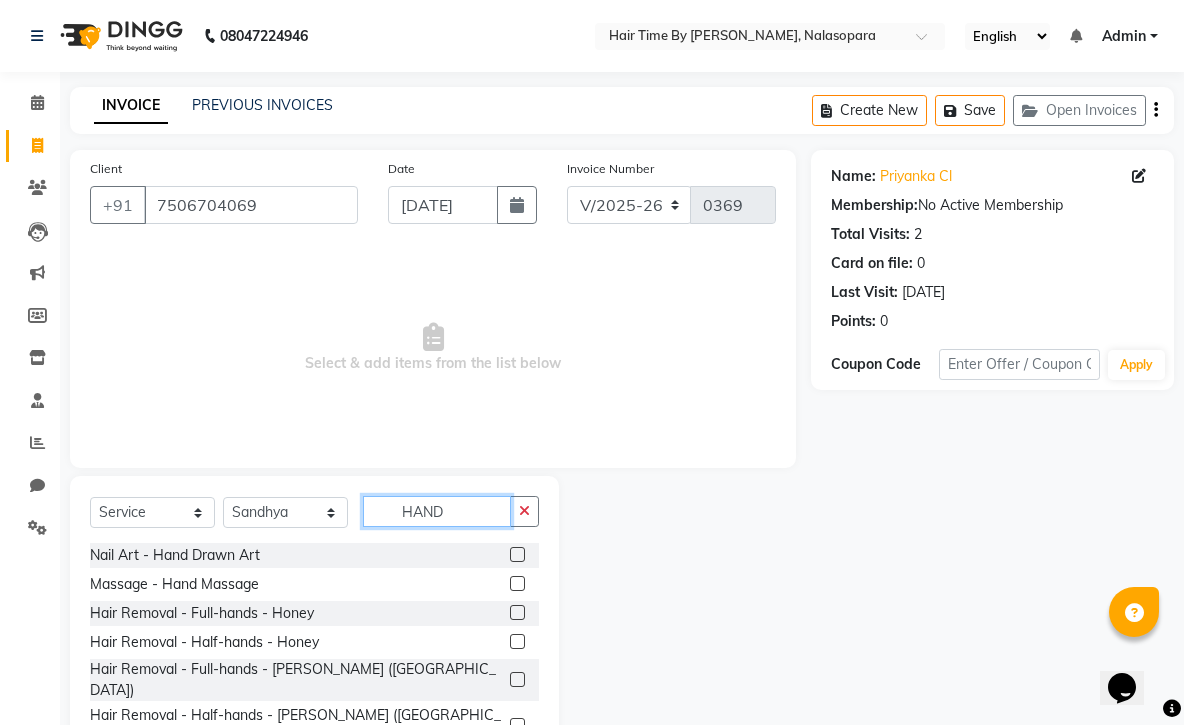type on "HAND" 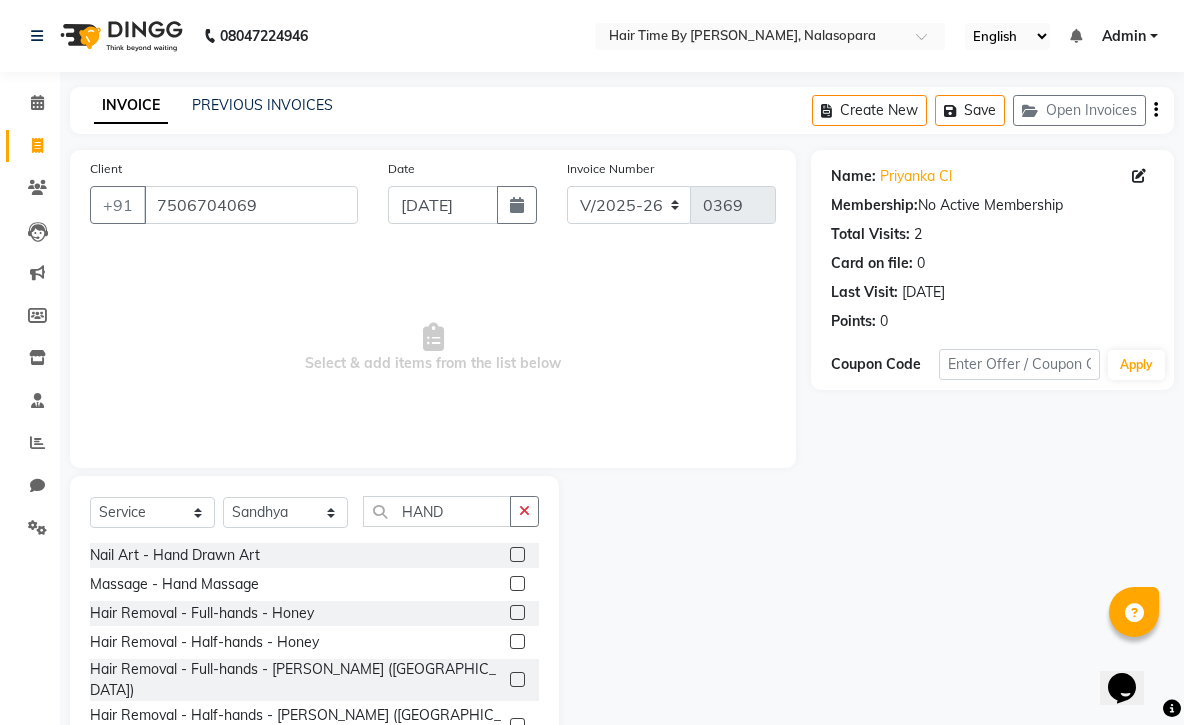 click 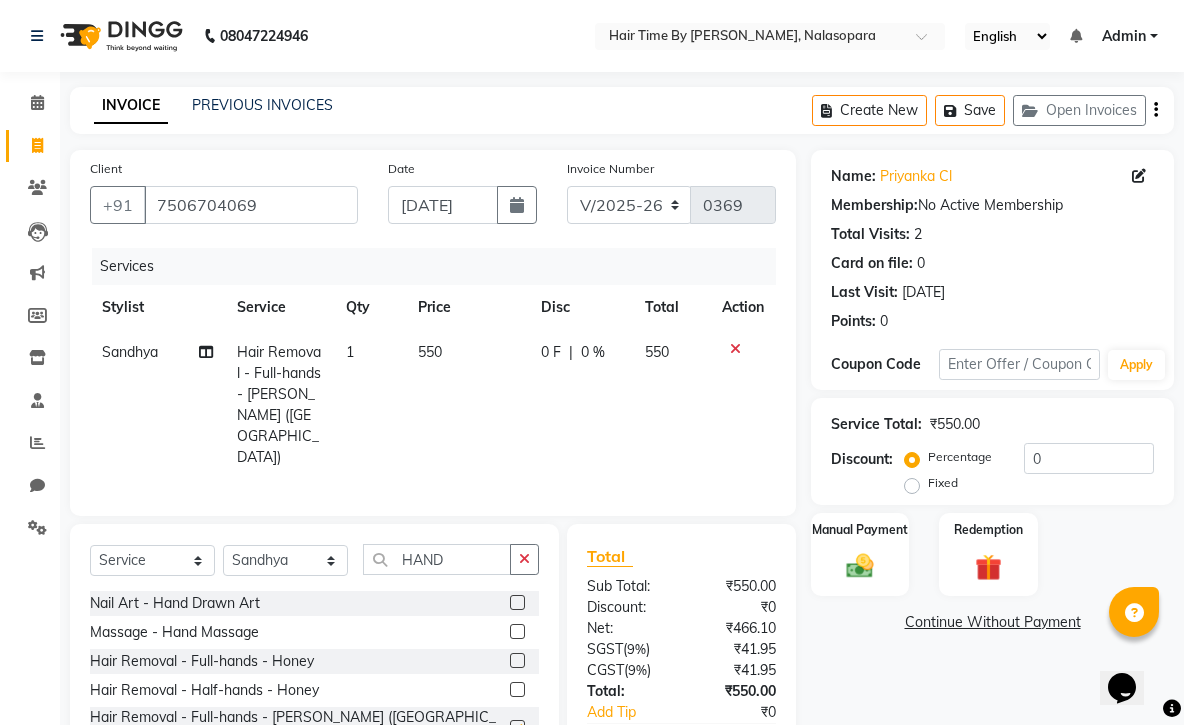 checkbox on "false" 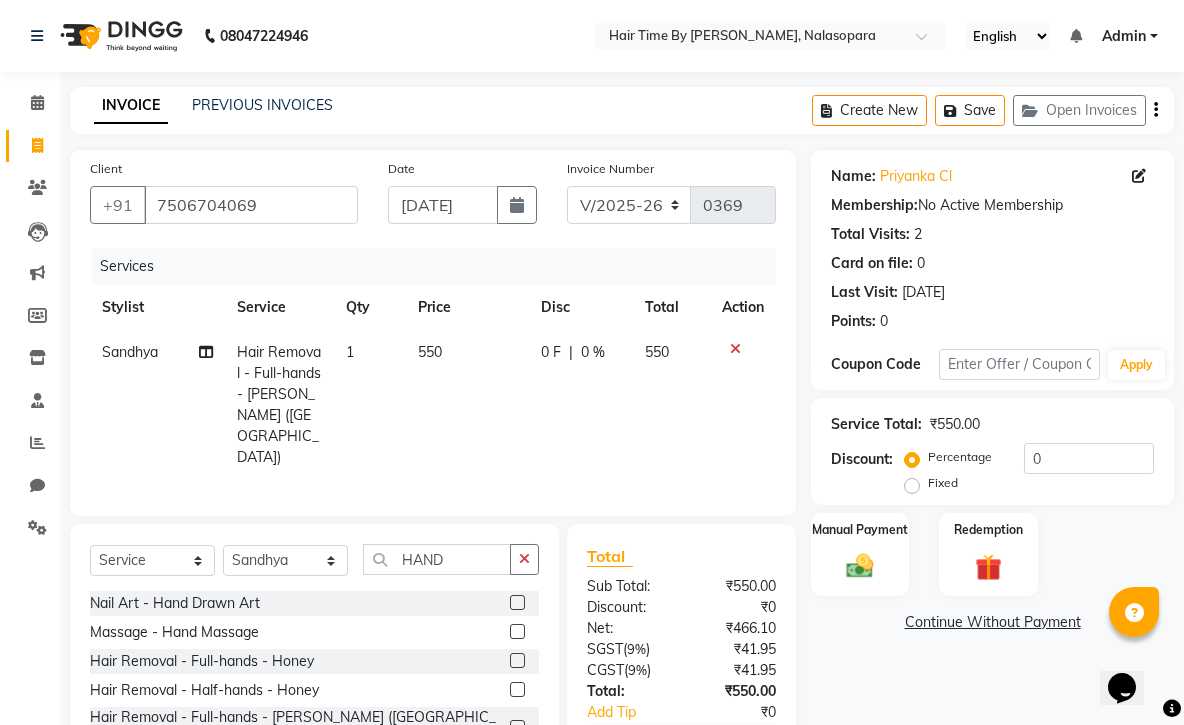 click on "550" 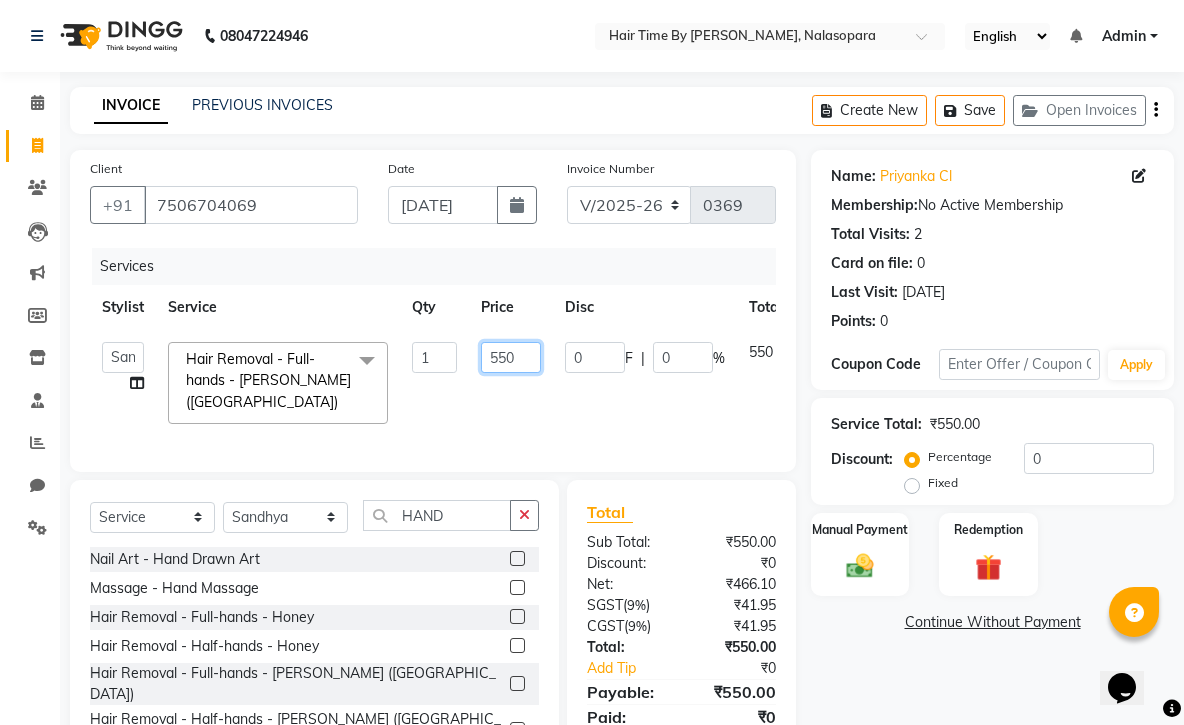click on "550" 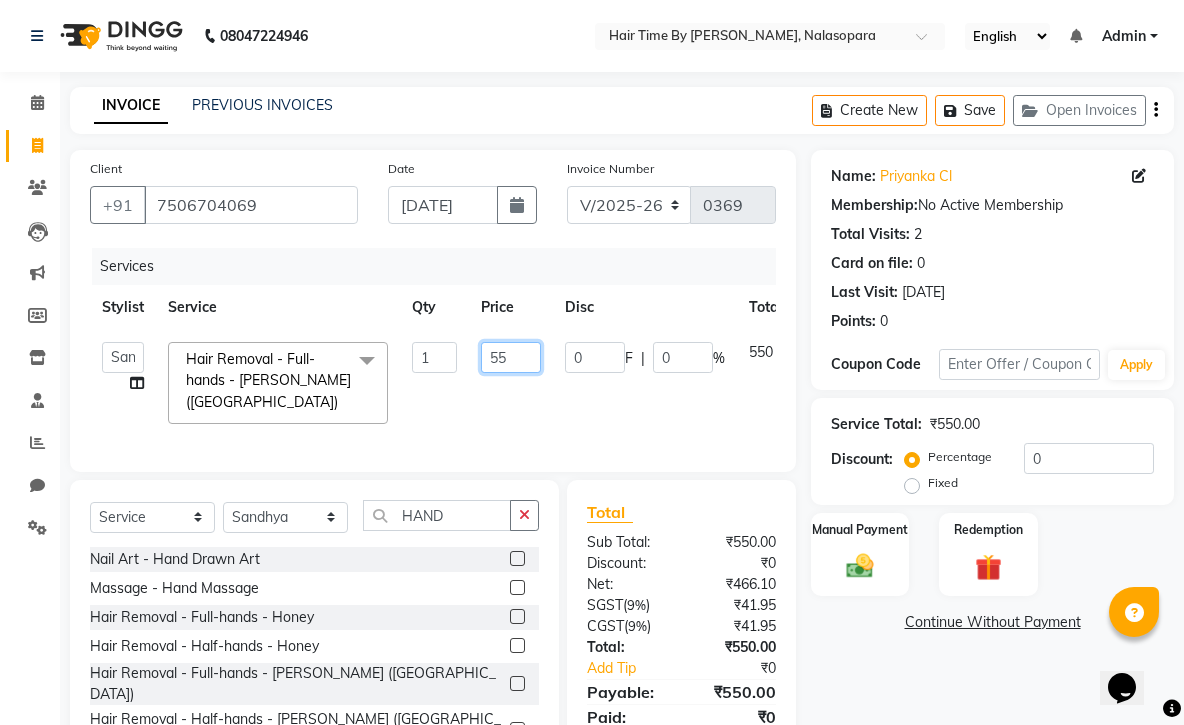 type on "5" 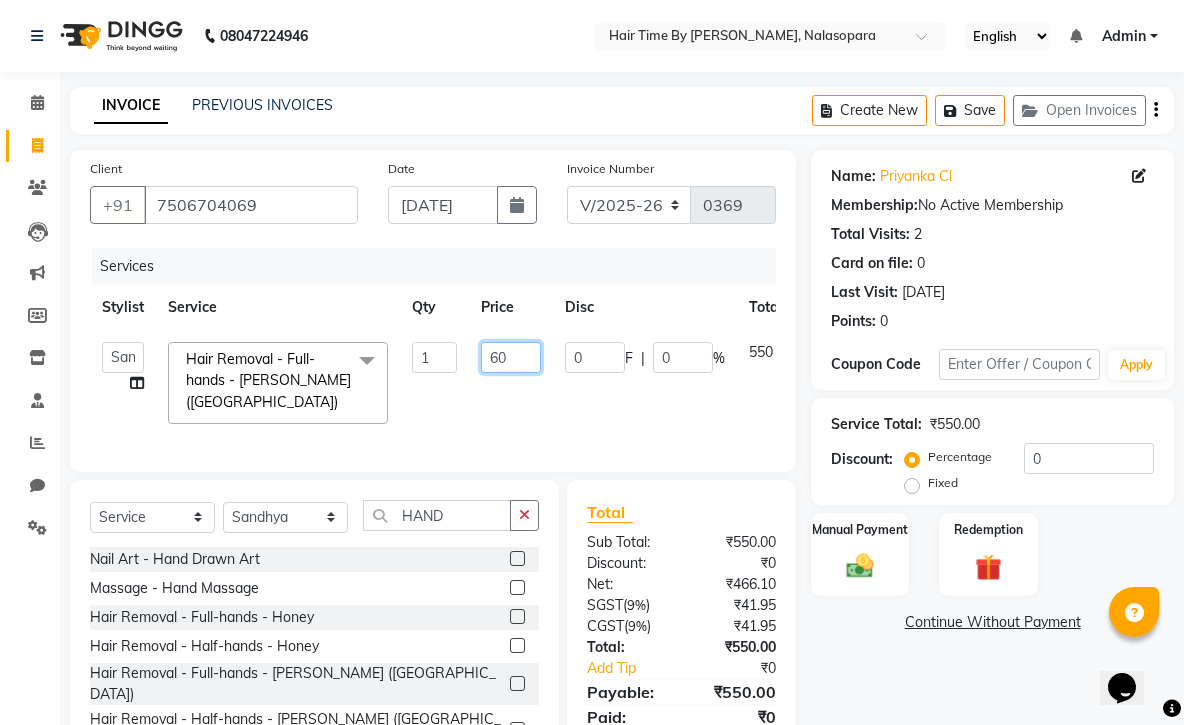 type on "600" 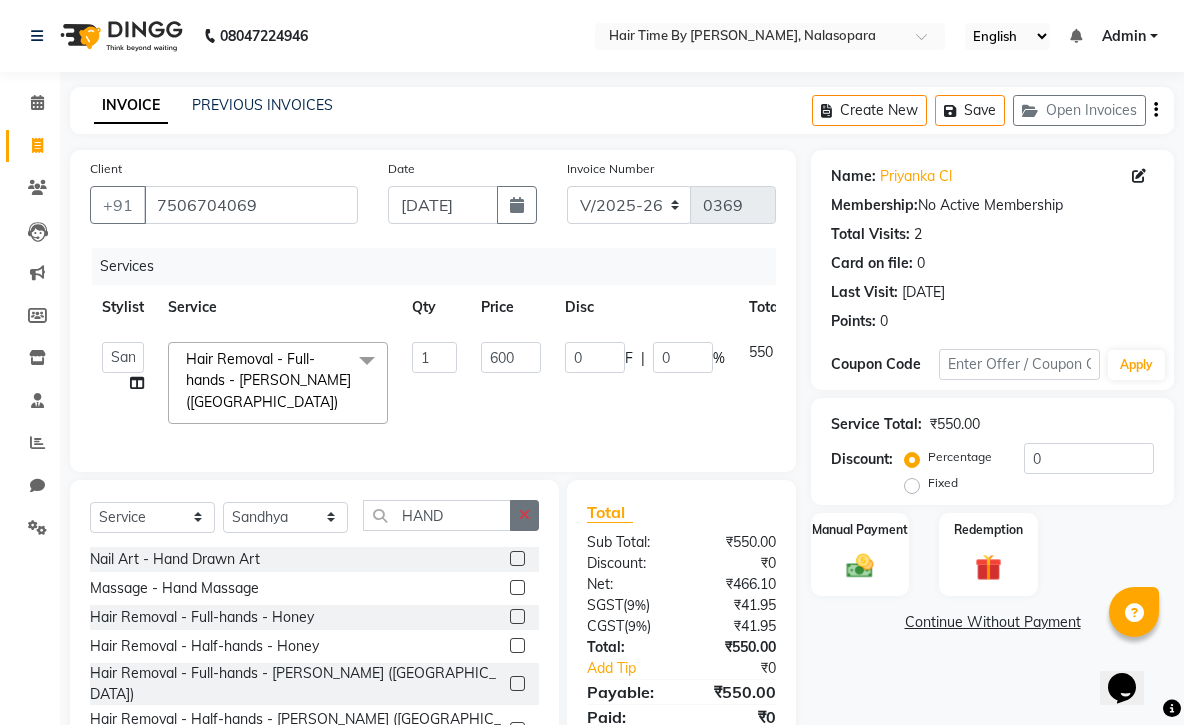 click 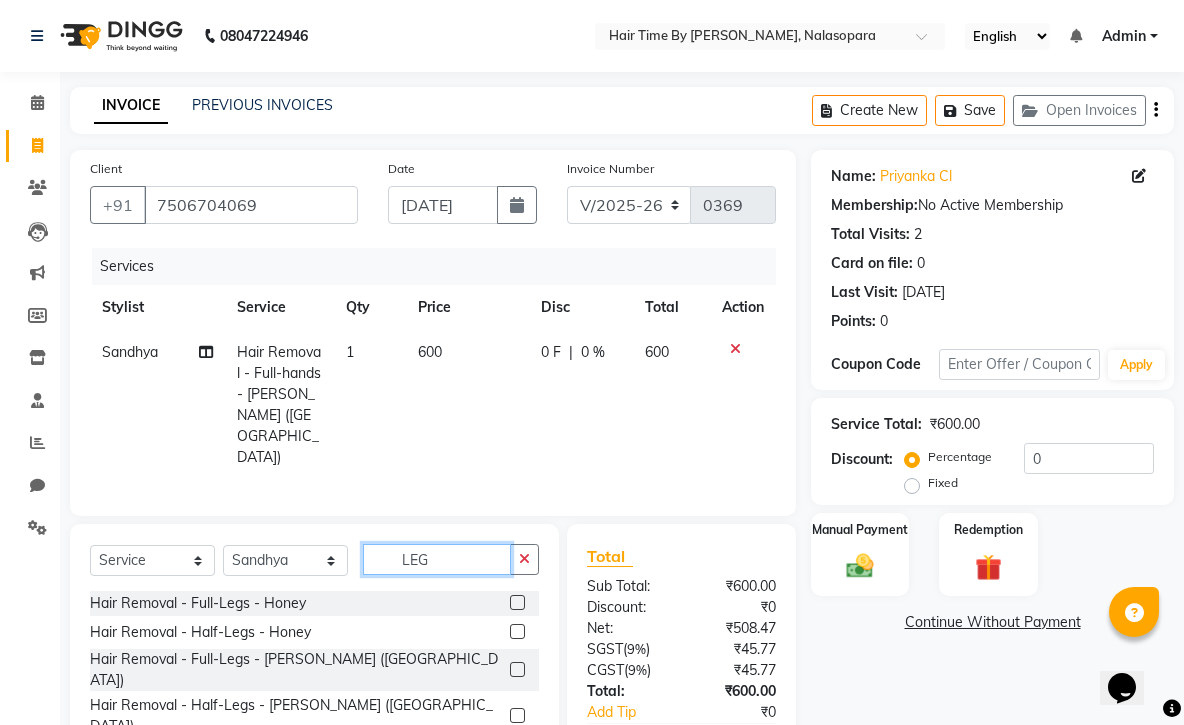 type on "LEG" 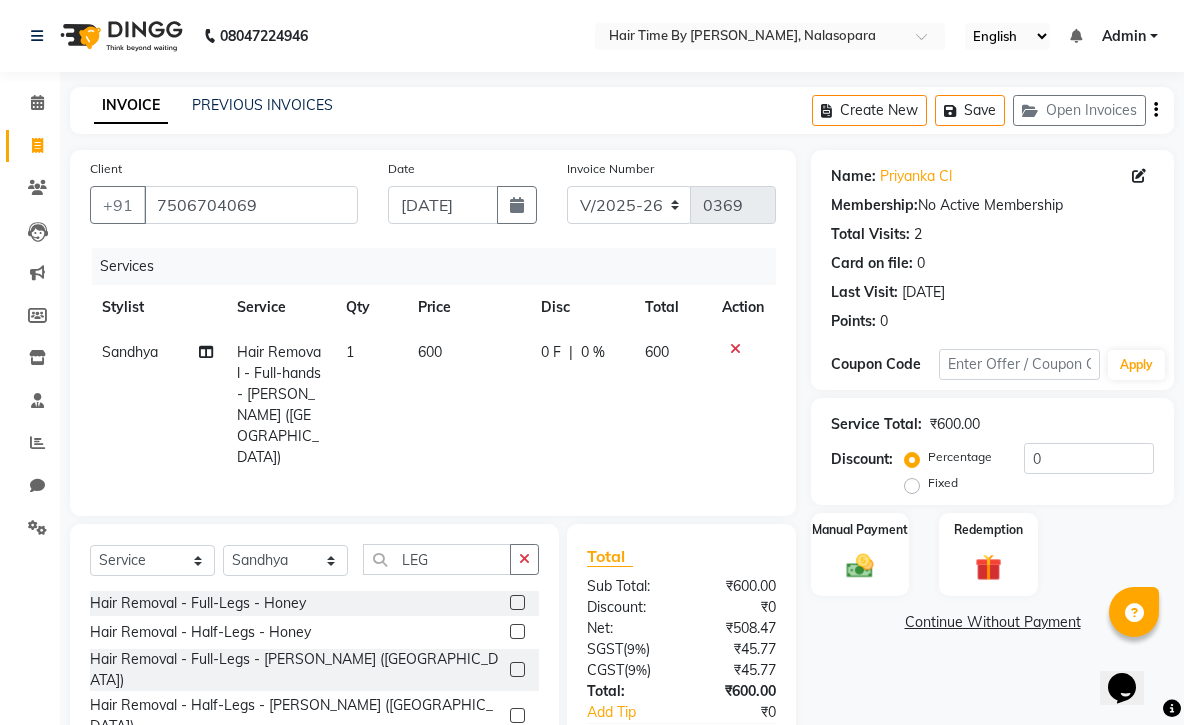 click 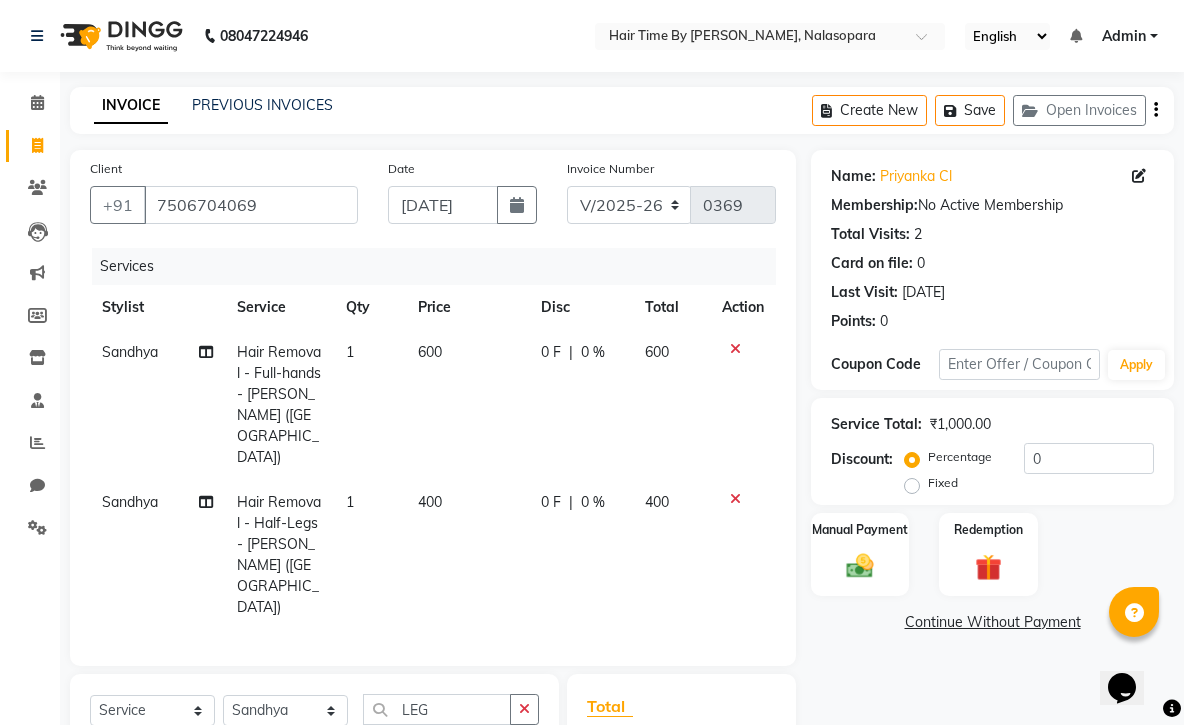 checkbox on "false" 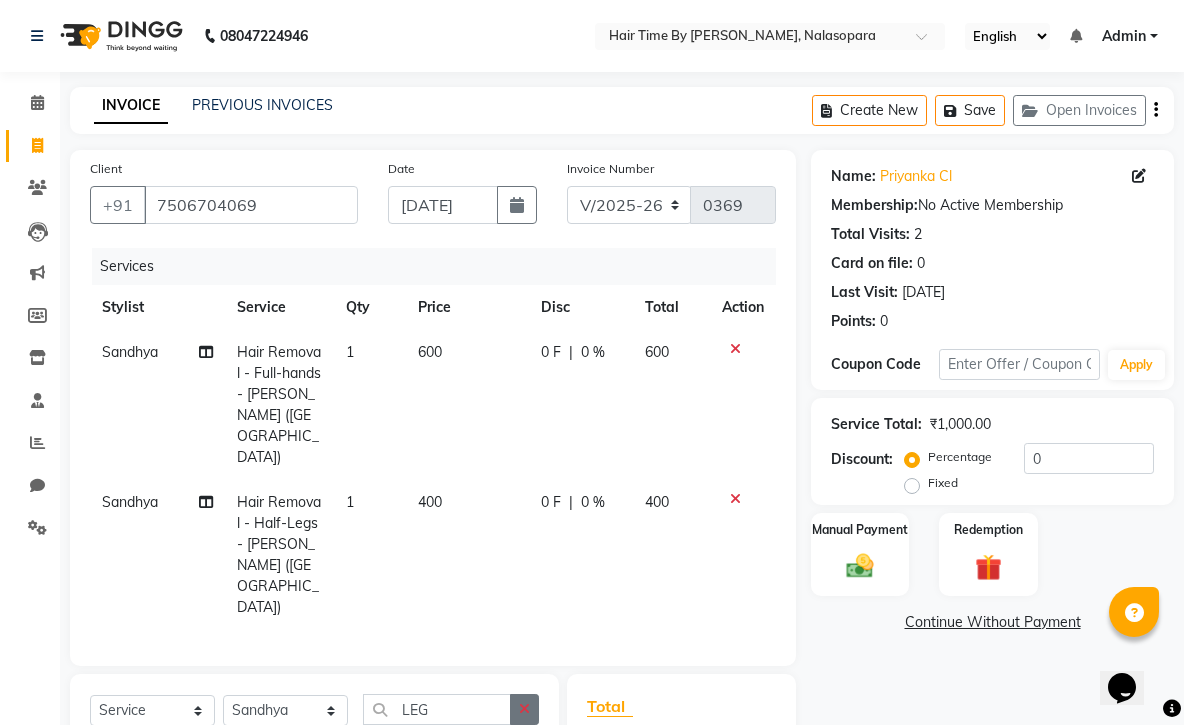 click 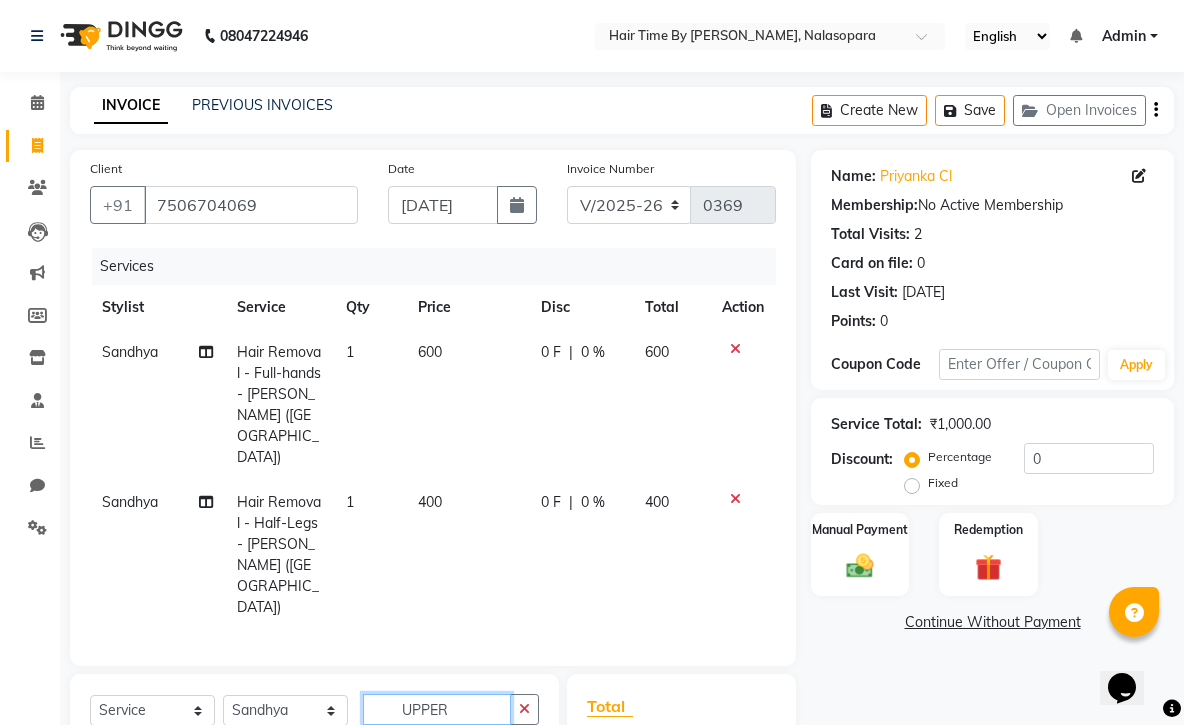 type on "UPPER" 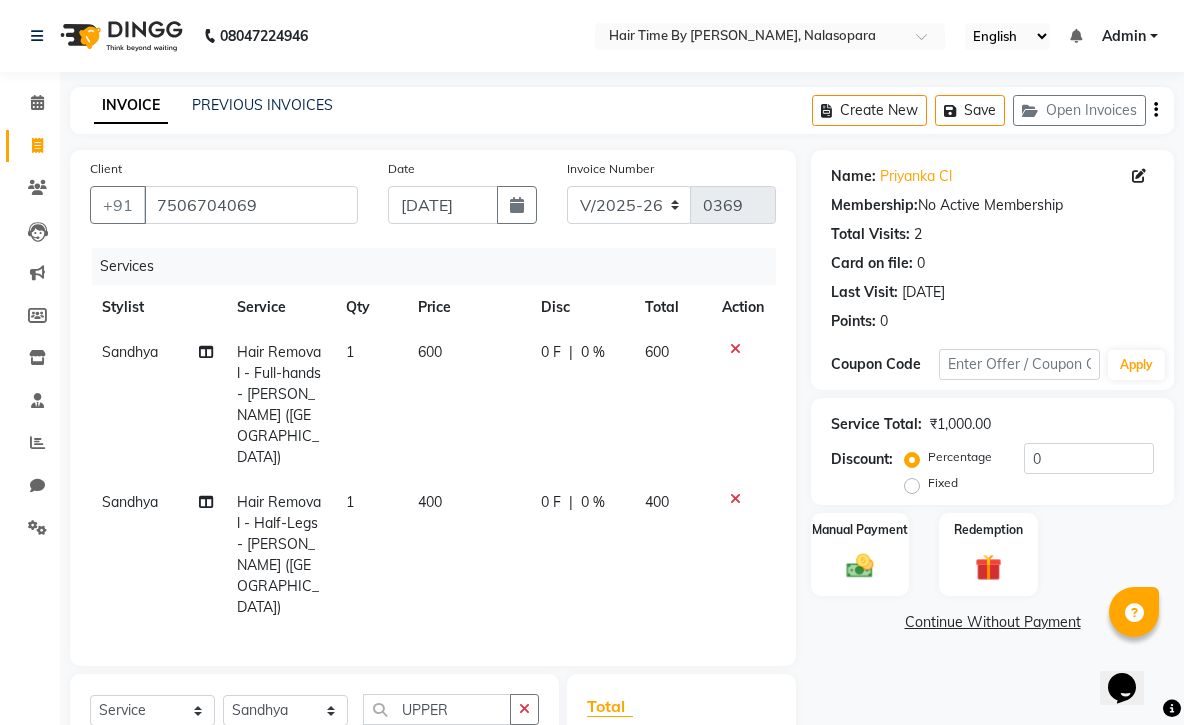 click 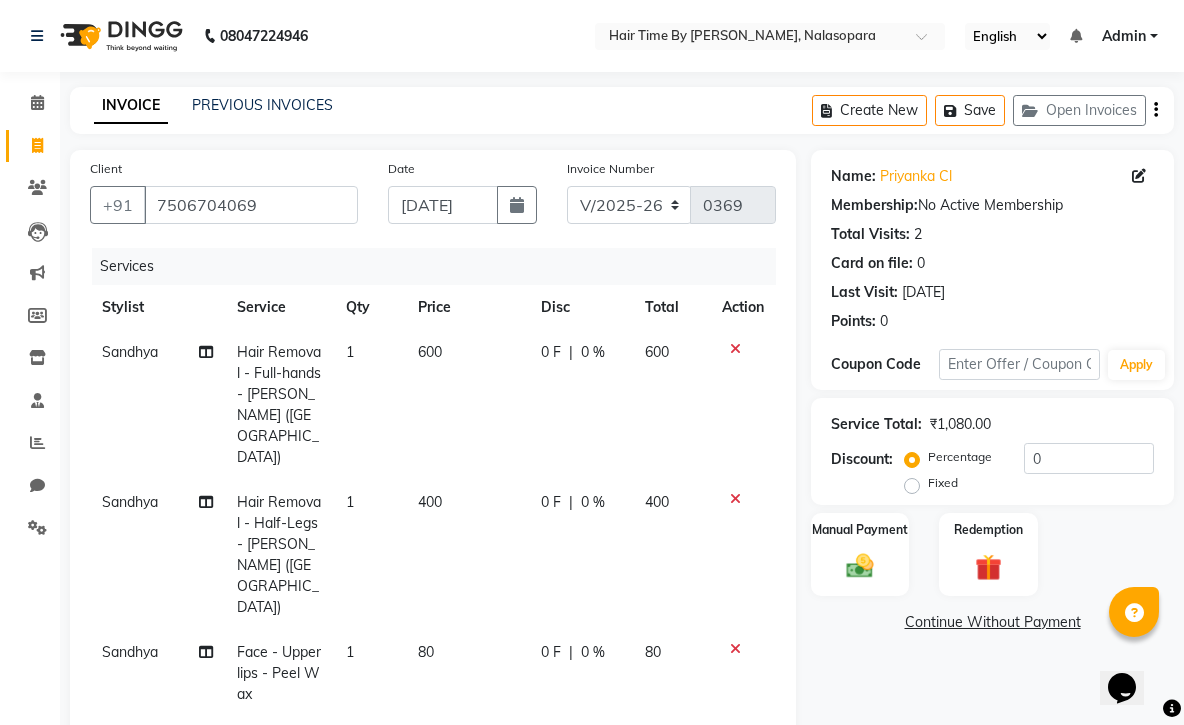 checkbox on "false" 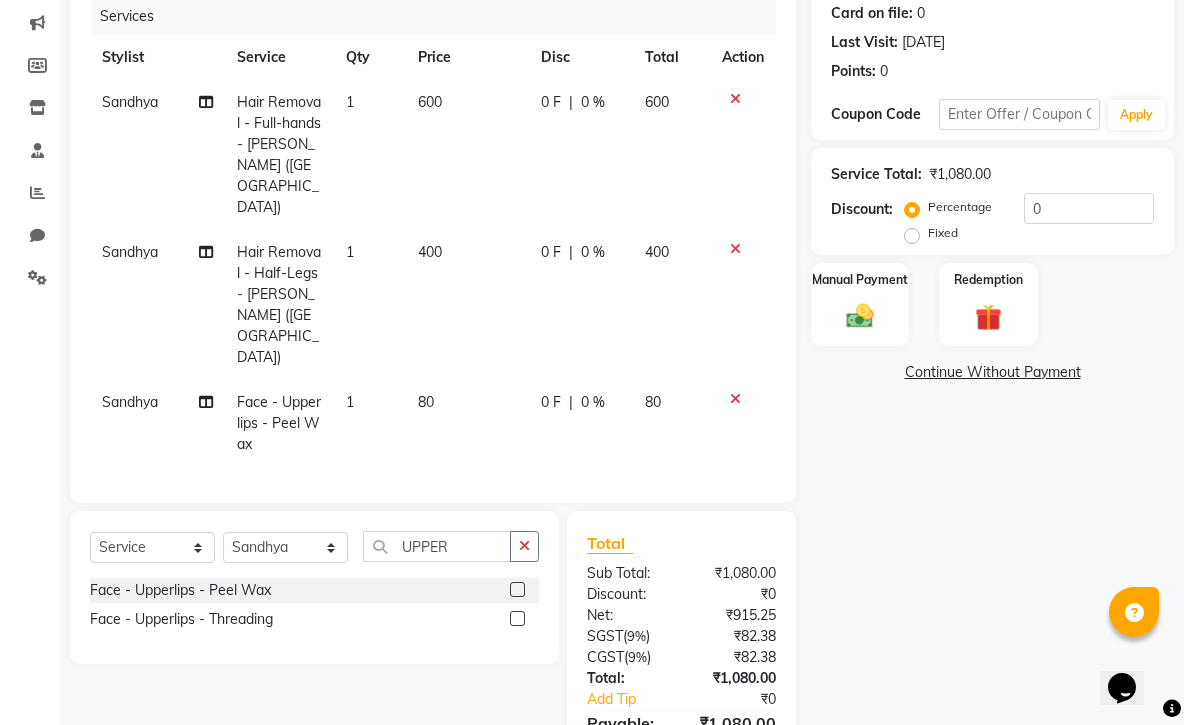 scroll, scrollTop: 291, scrollLeft: 0, axis: vertical 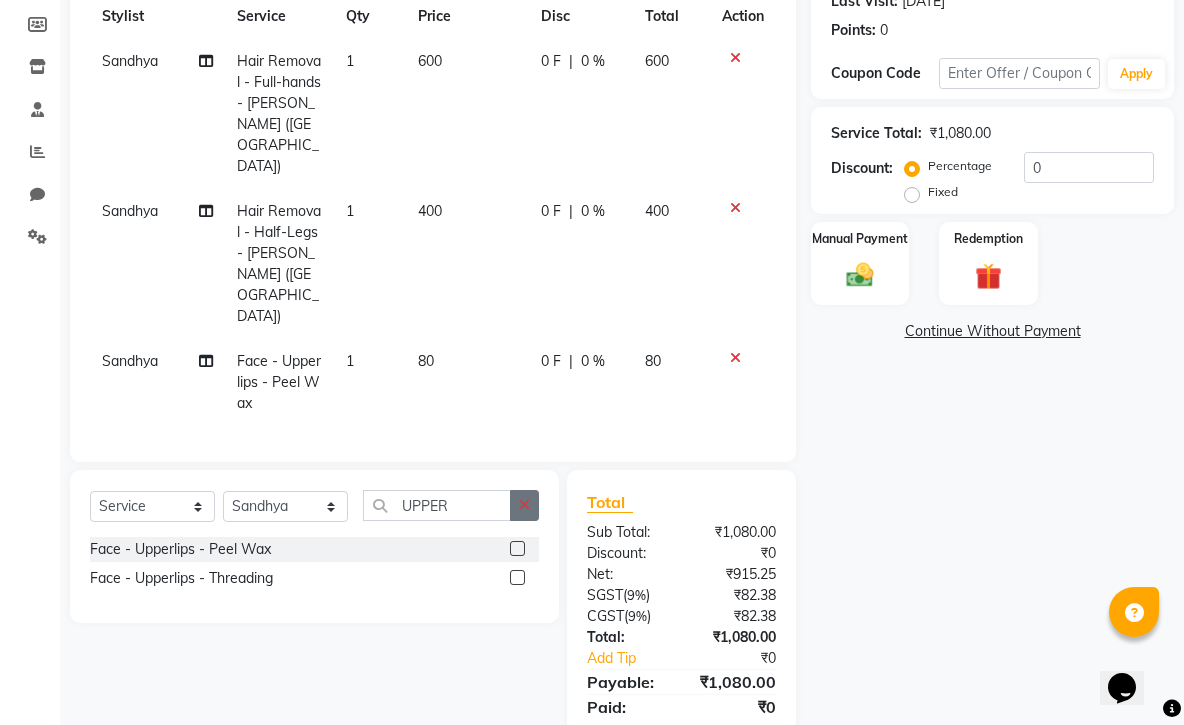 click 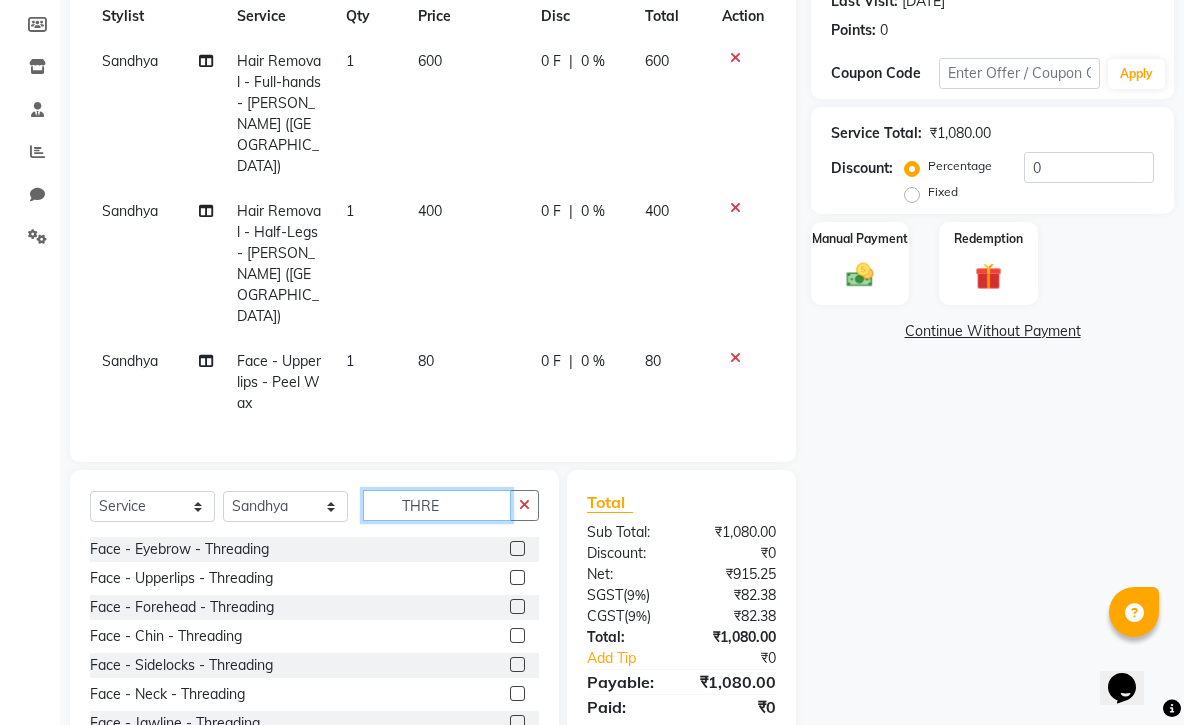 type on "THRE" 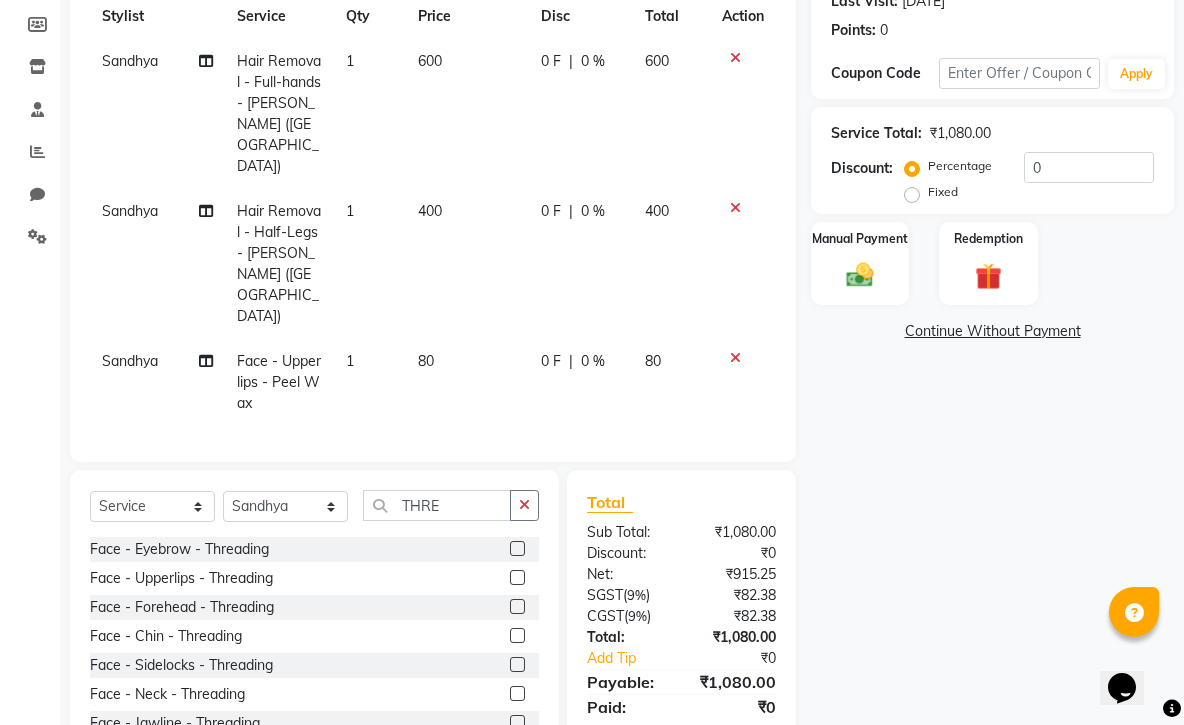 click 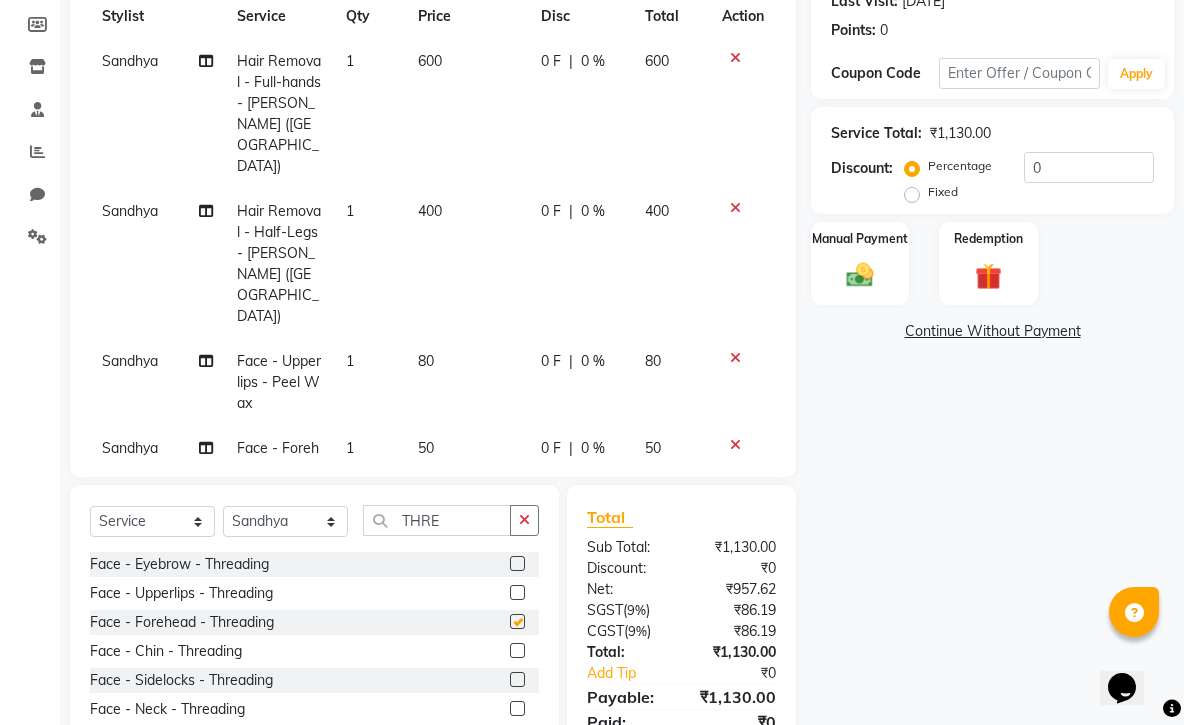 checkbox on "false" 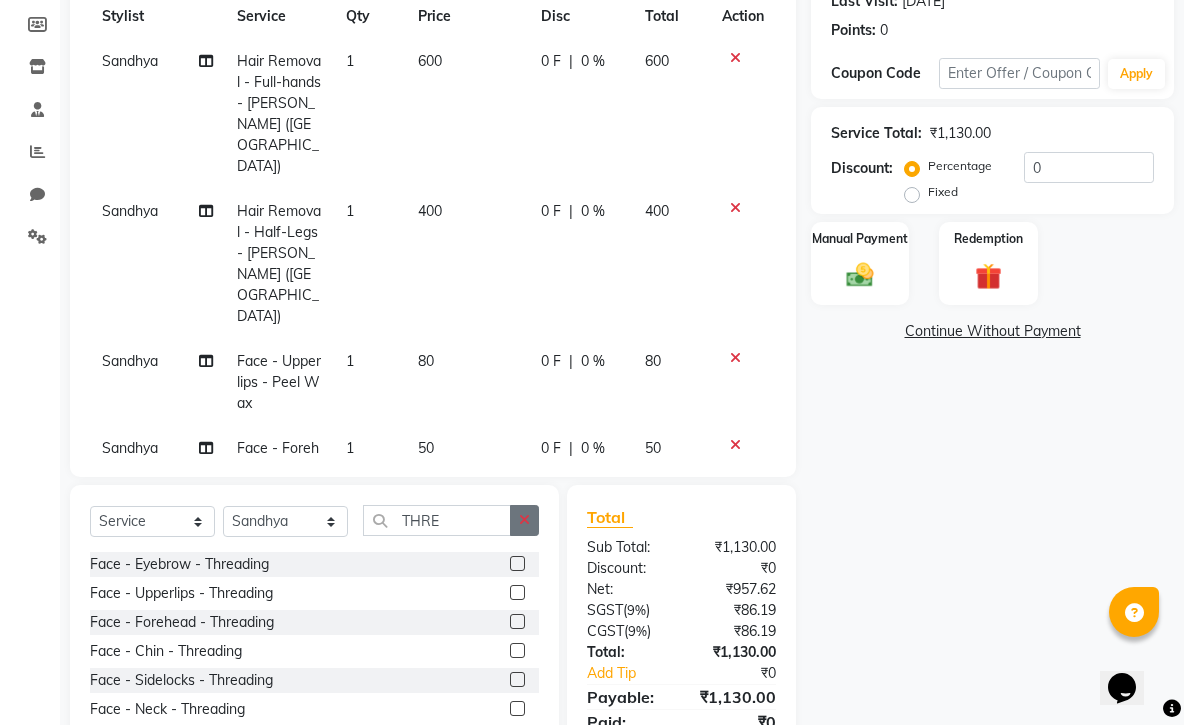 click 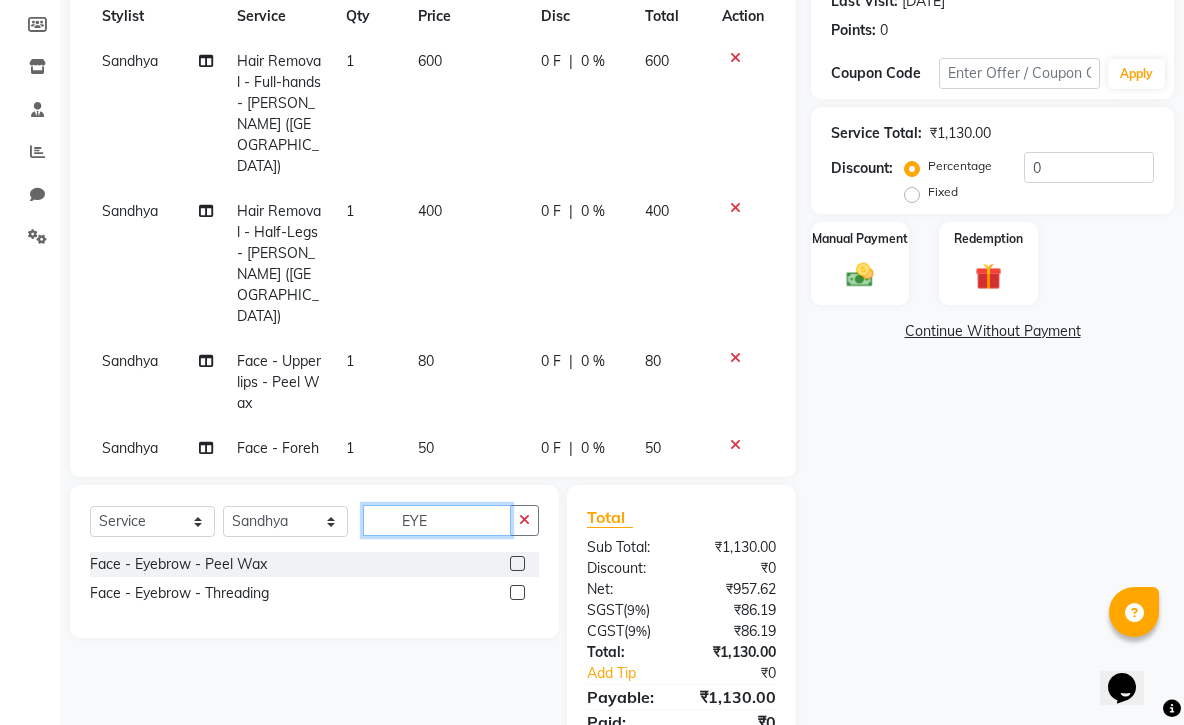 type on "EYE" 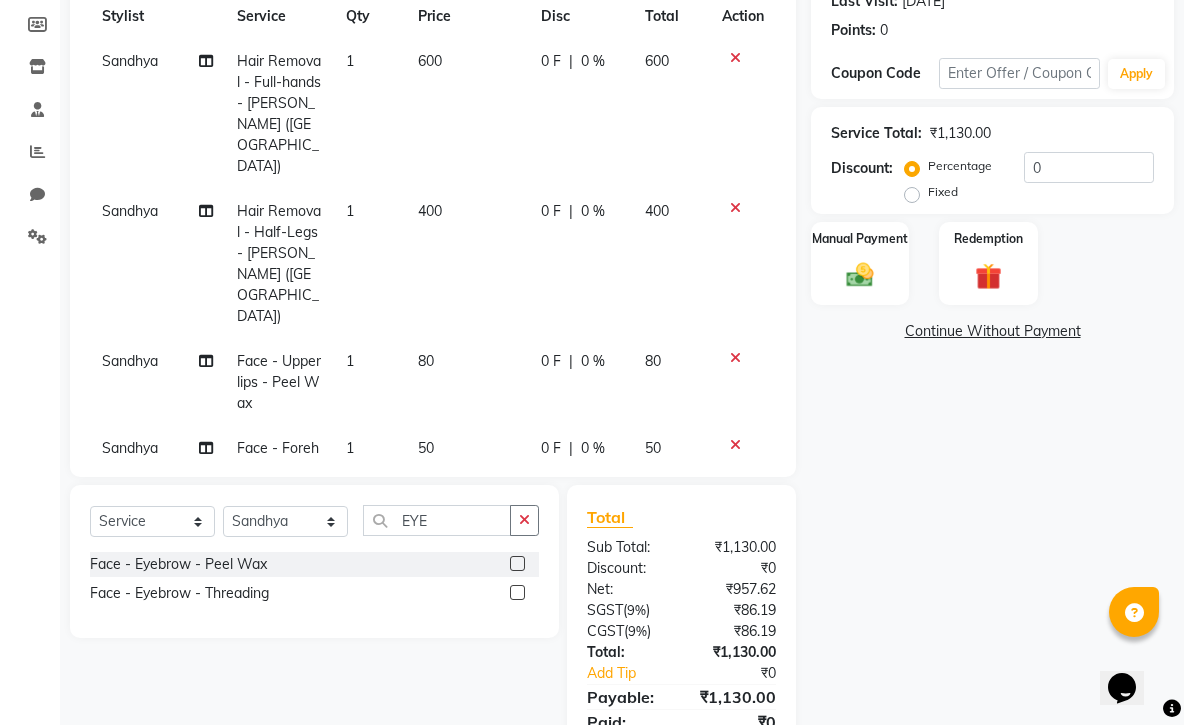 click 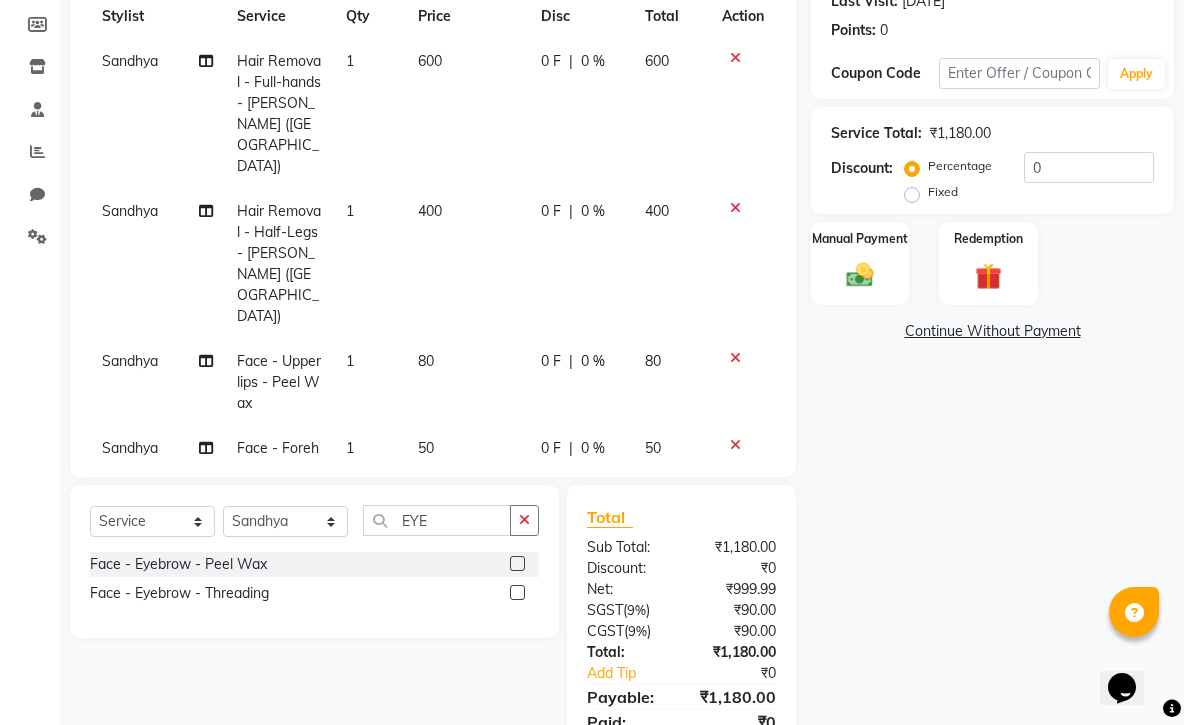 click 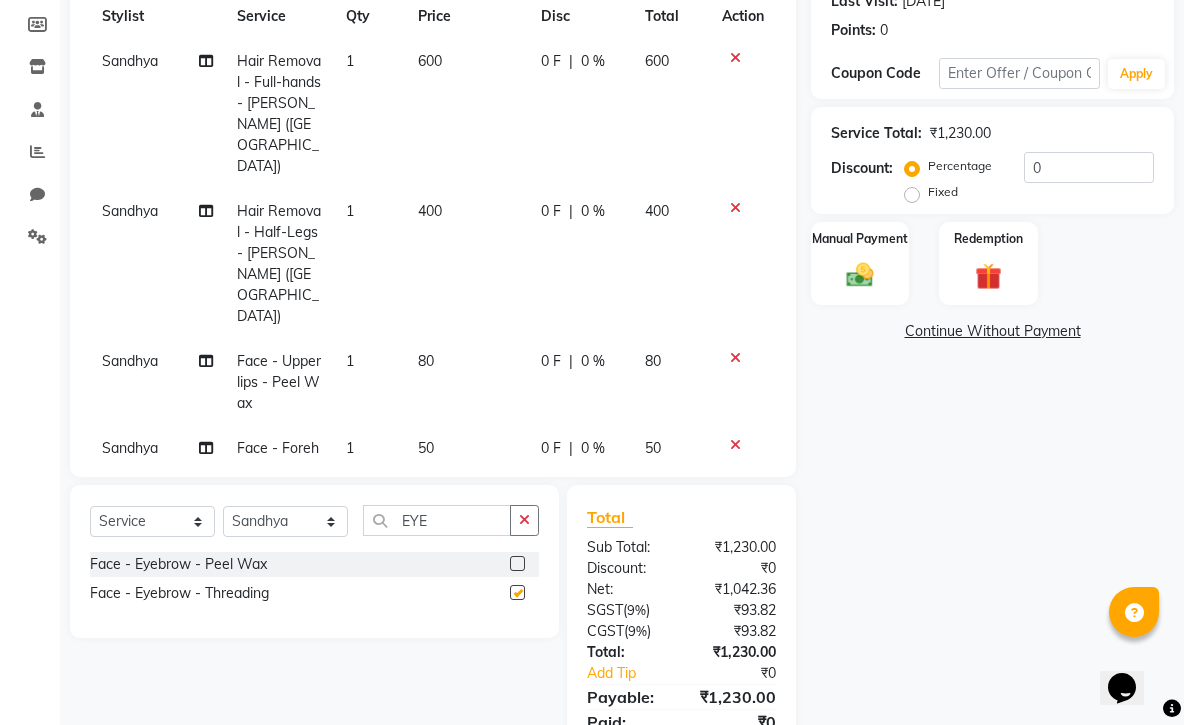 checkbox on "false" 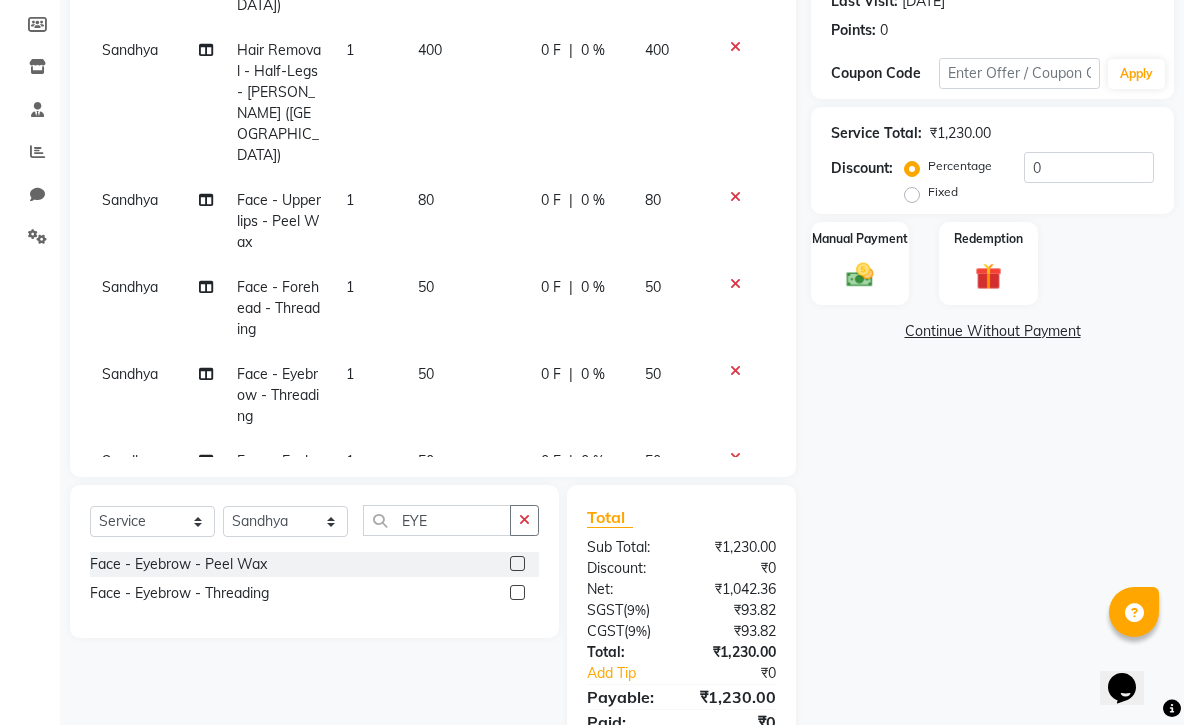 scroll, scrollTop: 177, scrollLeft: 0, axis: vertical 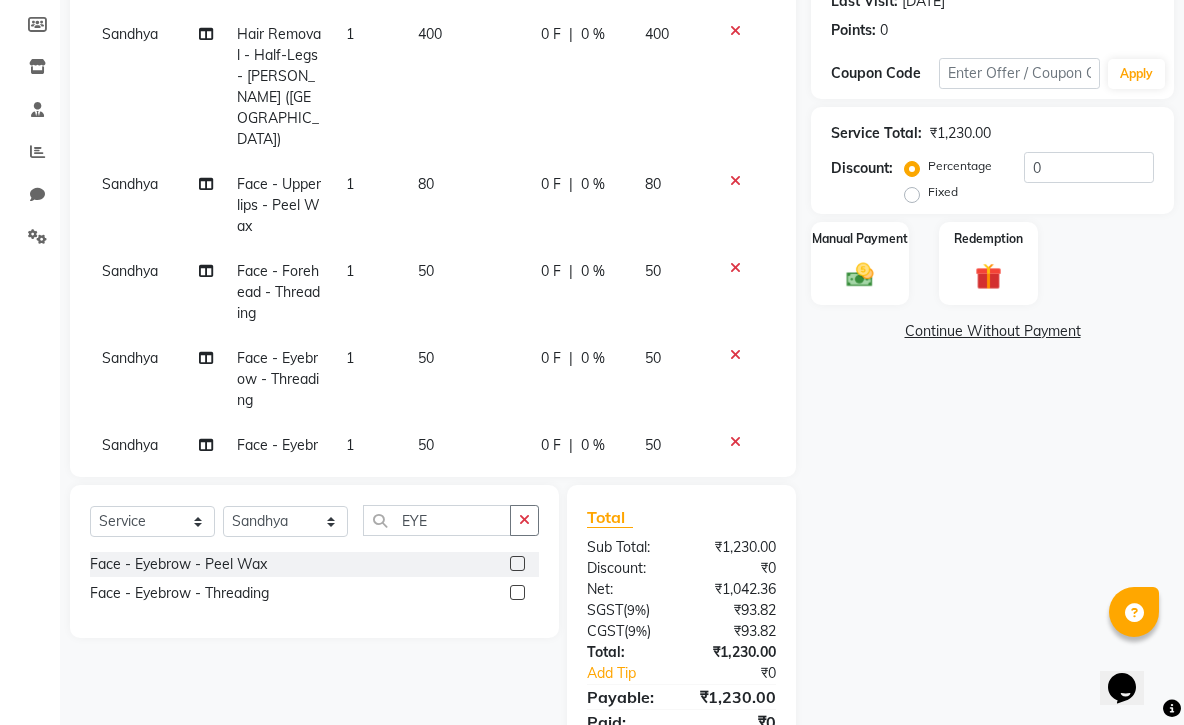 click 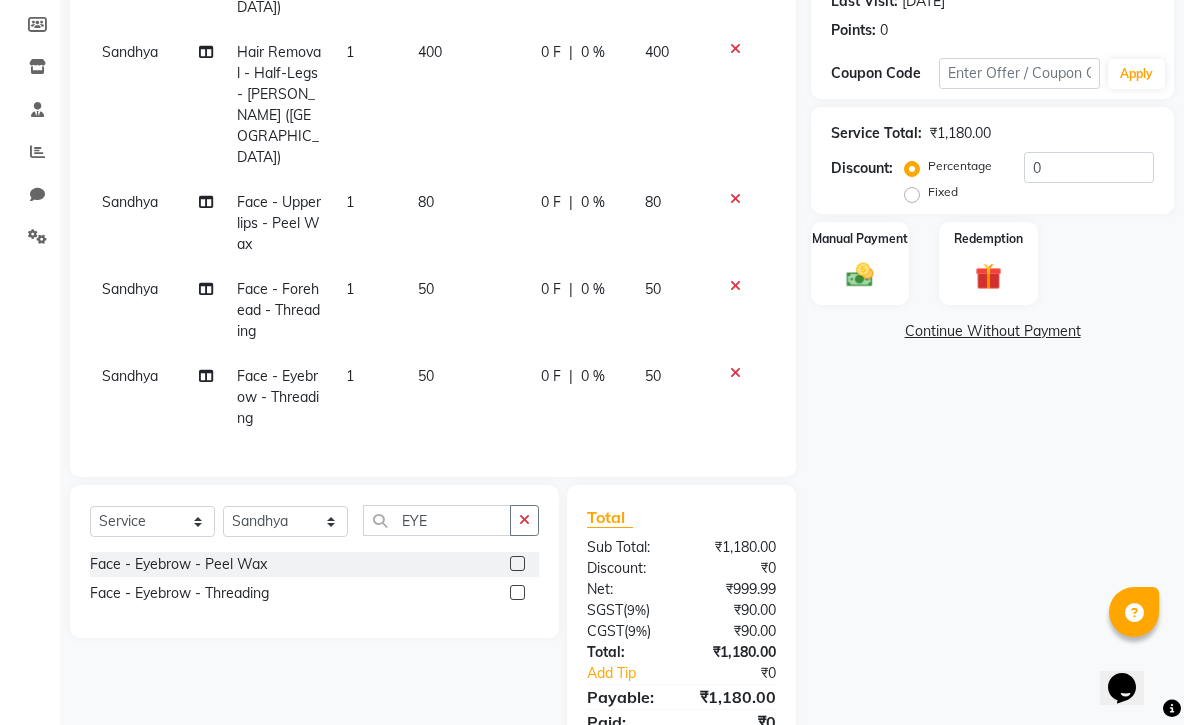 scroll, scrollTop: 90, scrollLeft: 0, axis: vertical 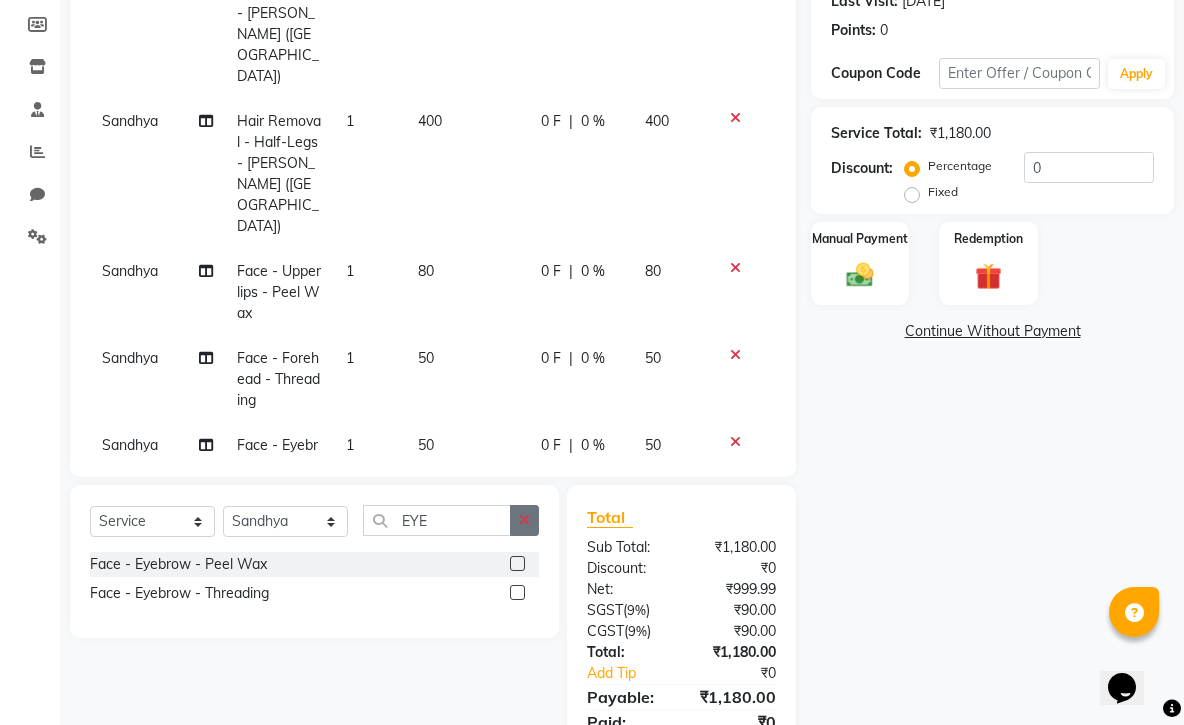 click 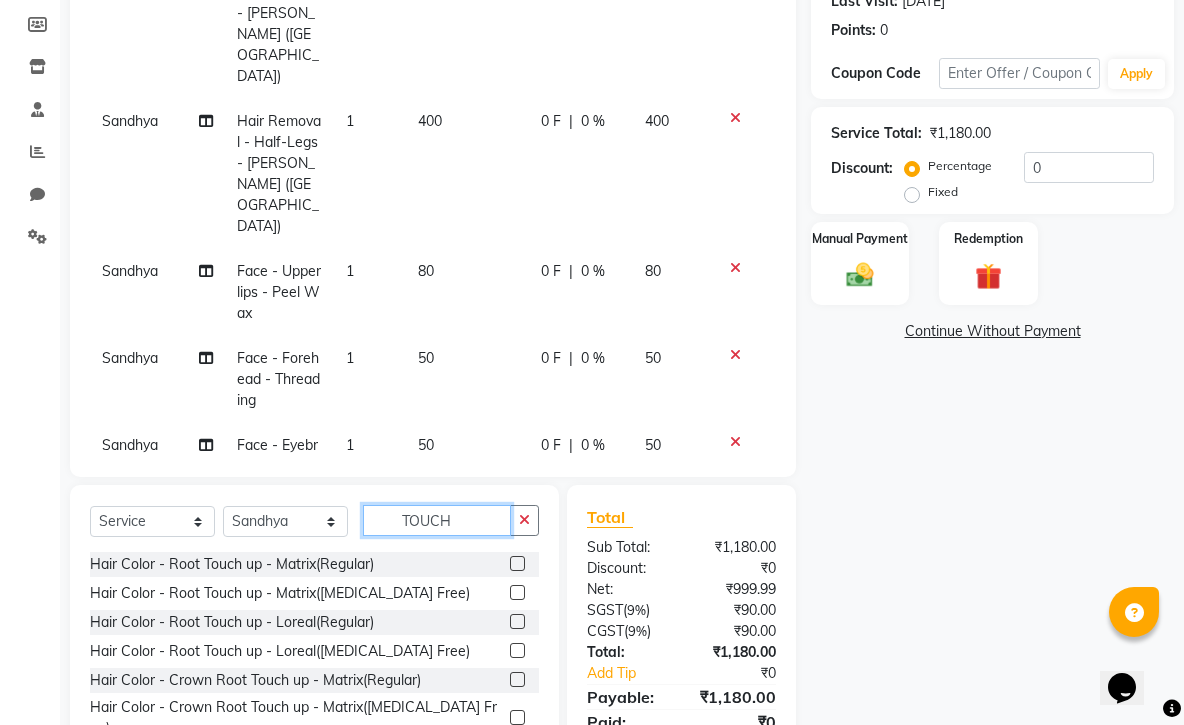 type on "TOUCH" 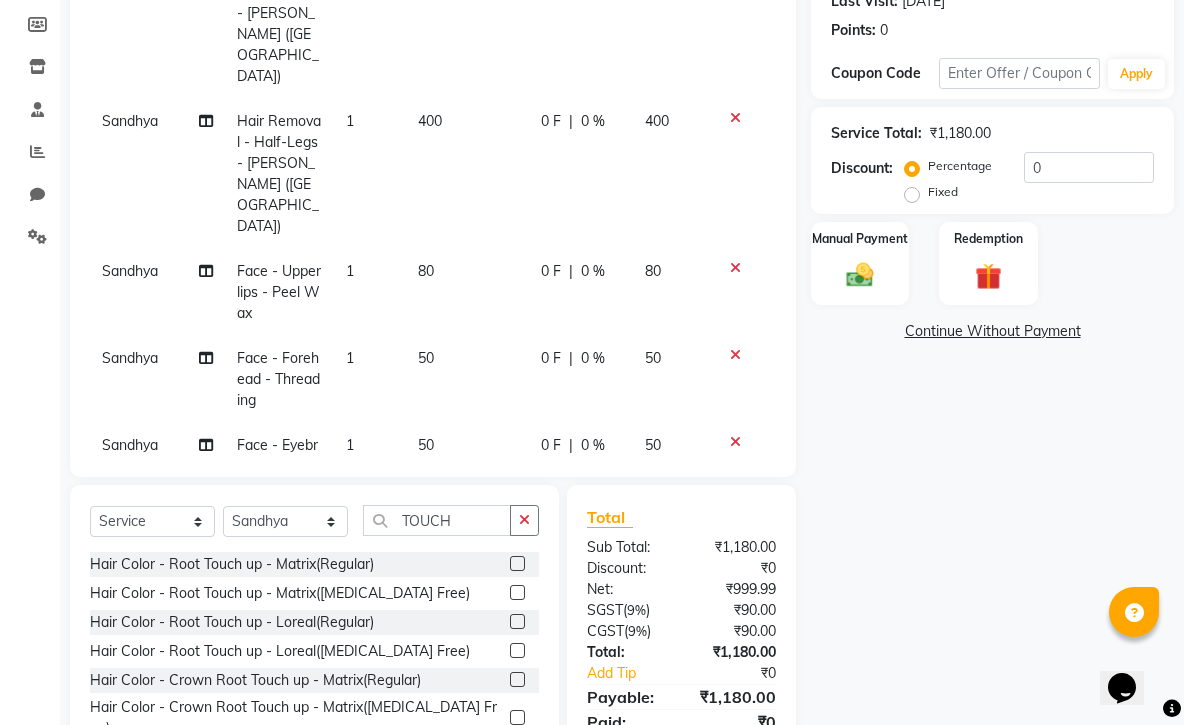 click 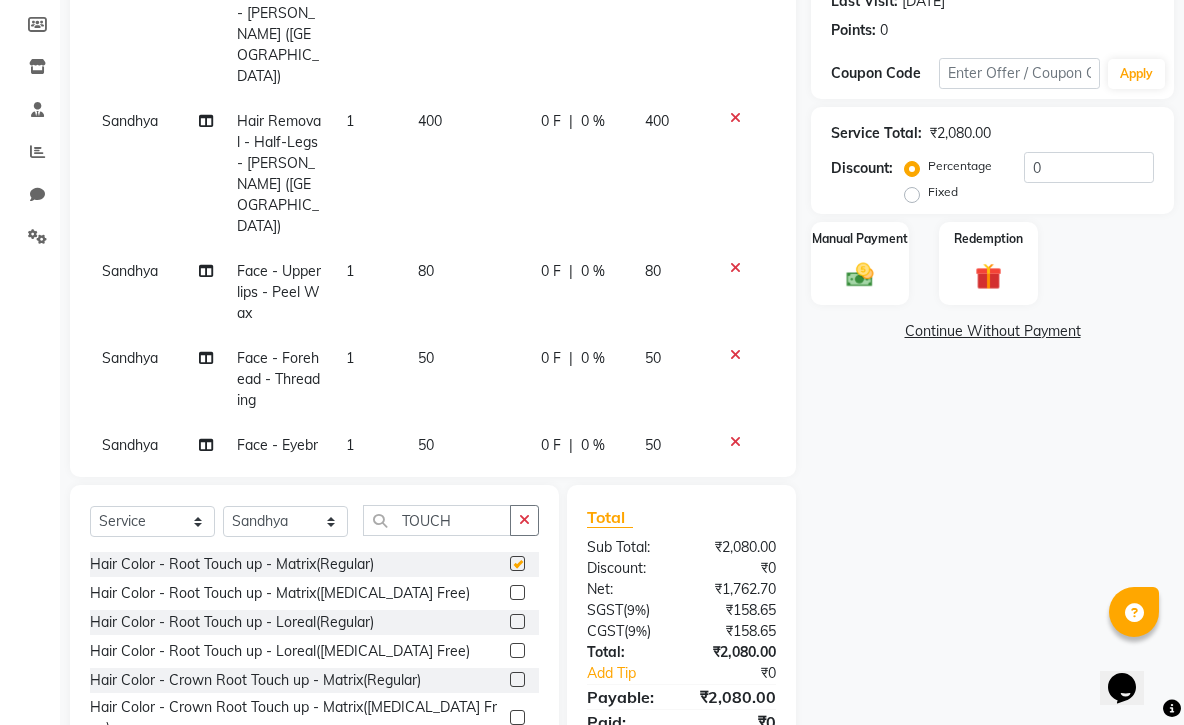 checkbox on "false" 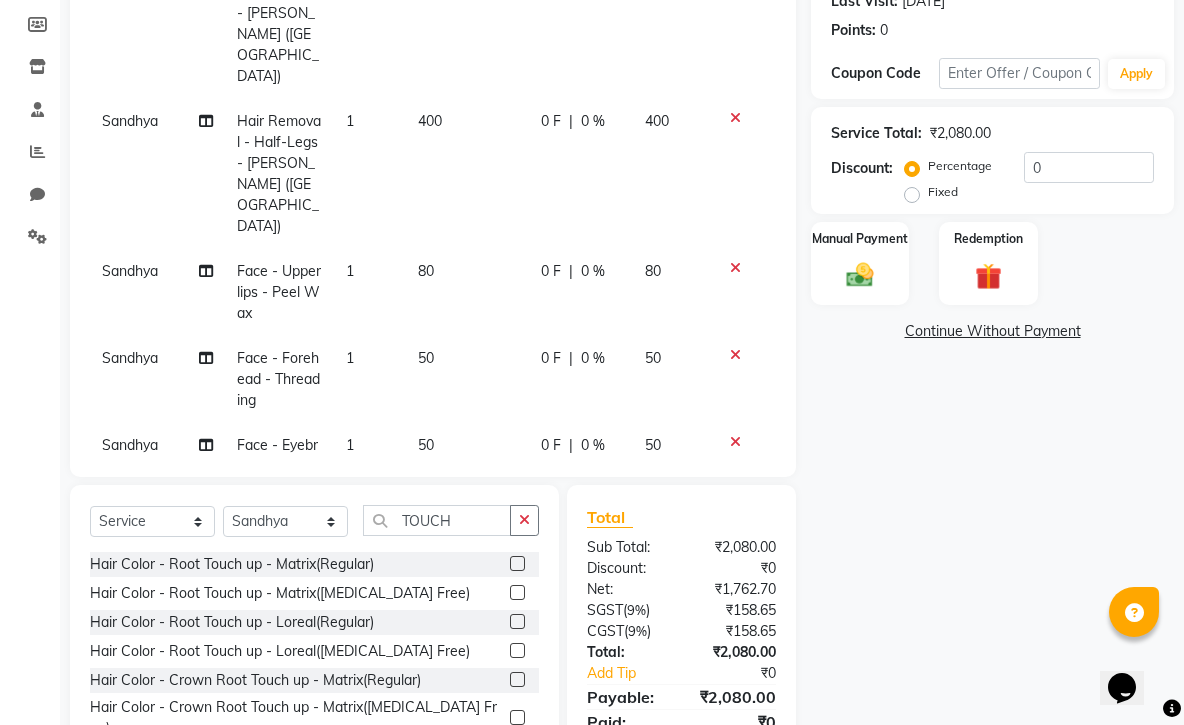 scroll, scrollTop: 198, scrollLeft: 0, axis: vertical 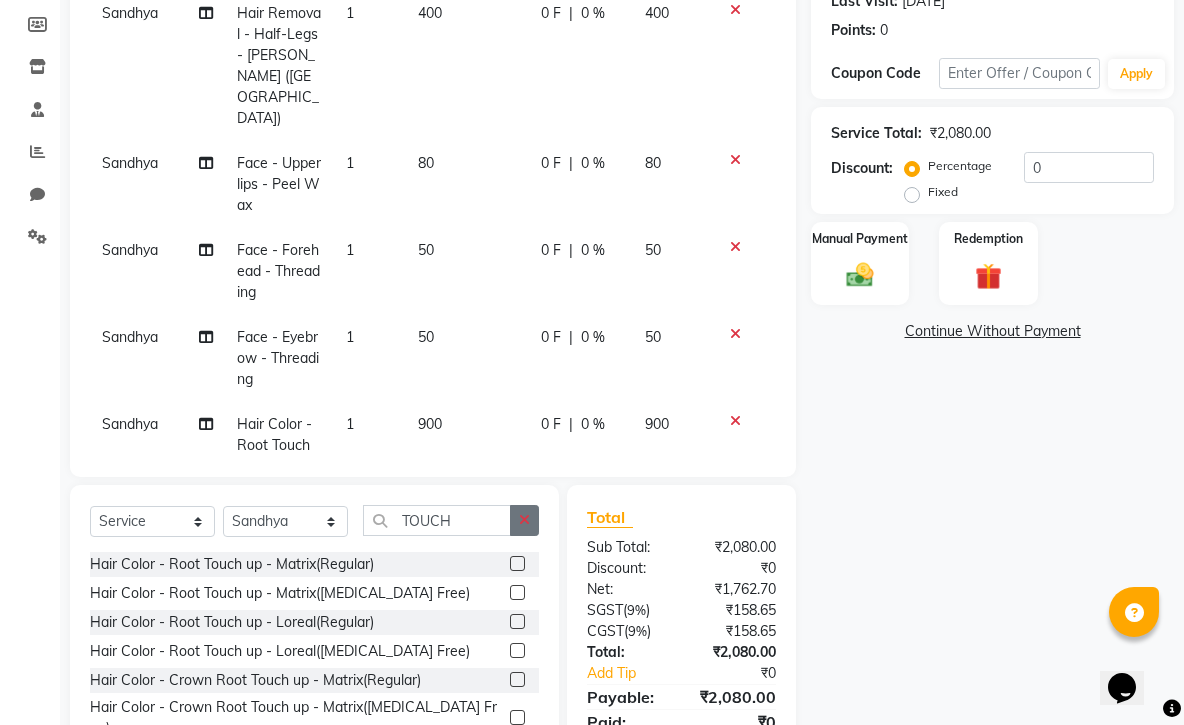 click 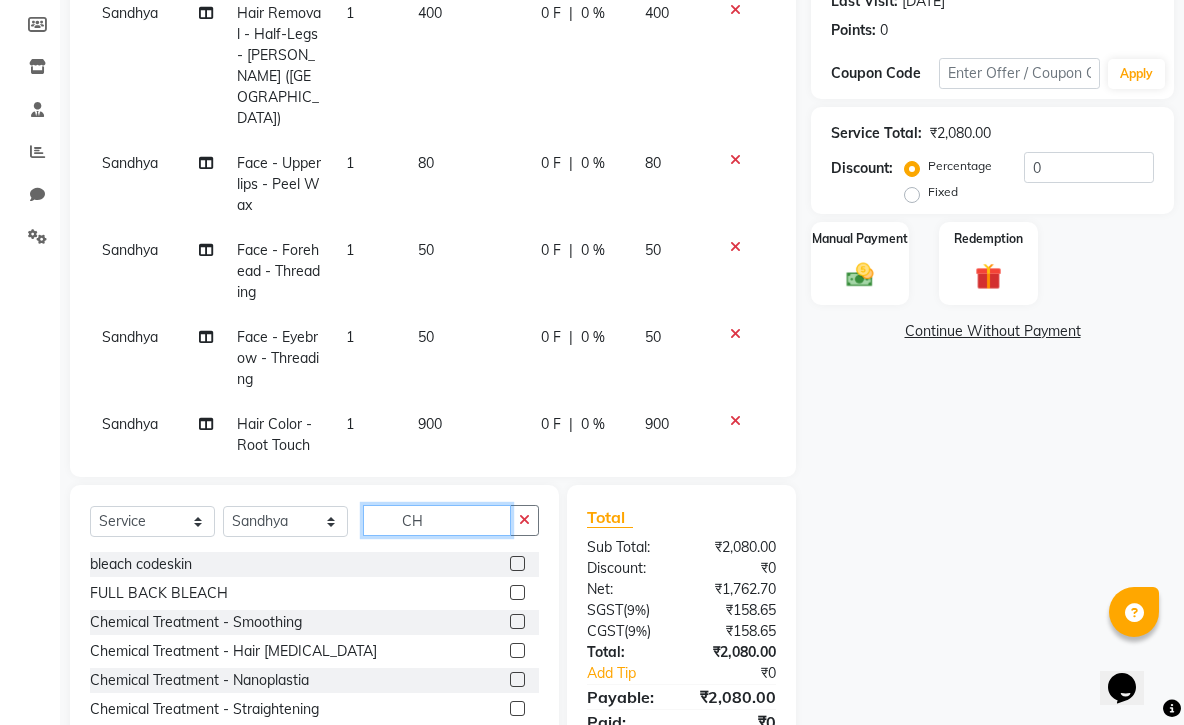 type on "C" 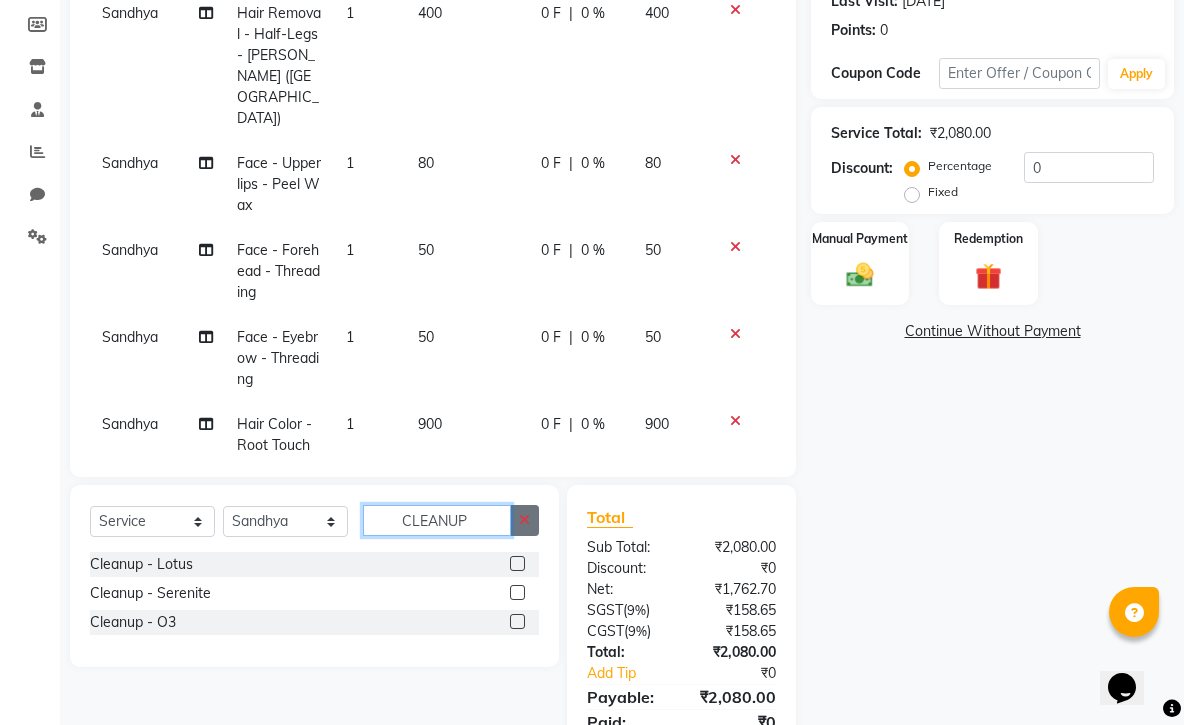 type on "CLEANUP" 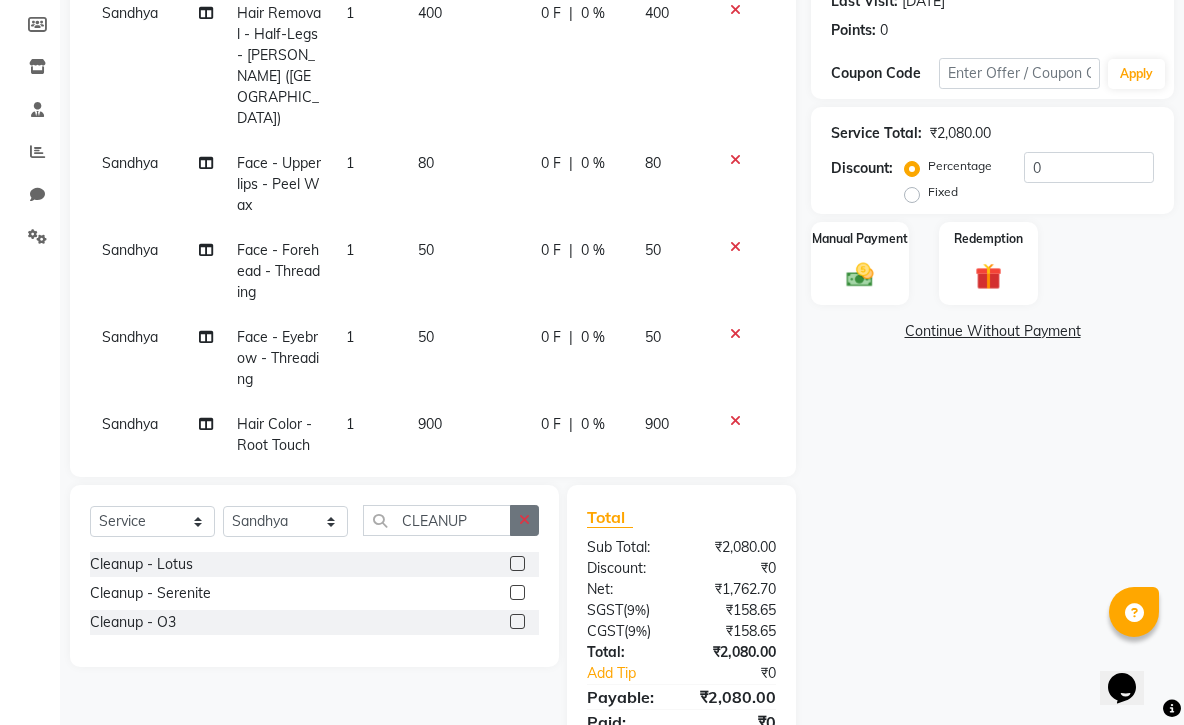 click 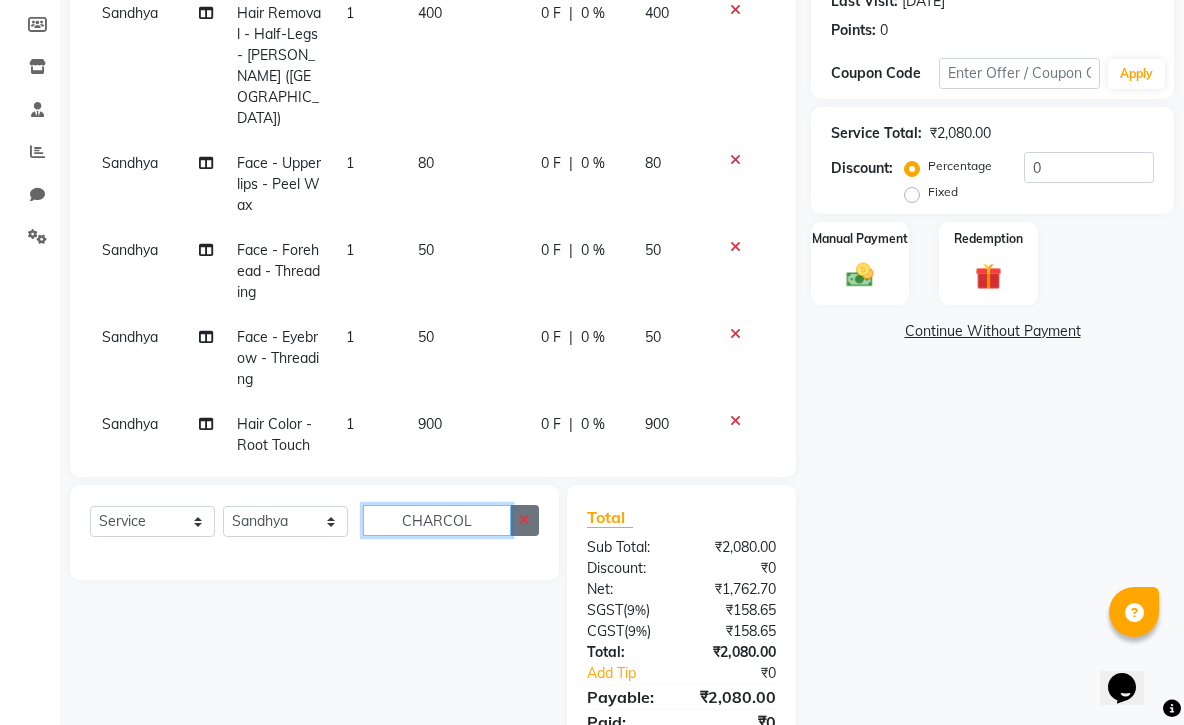type on "CHARCOL" 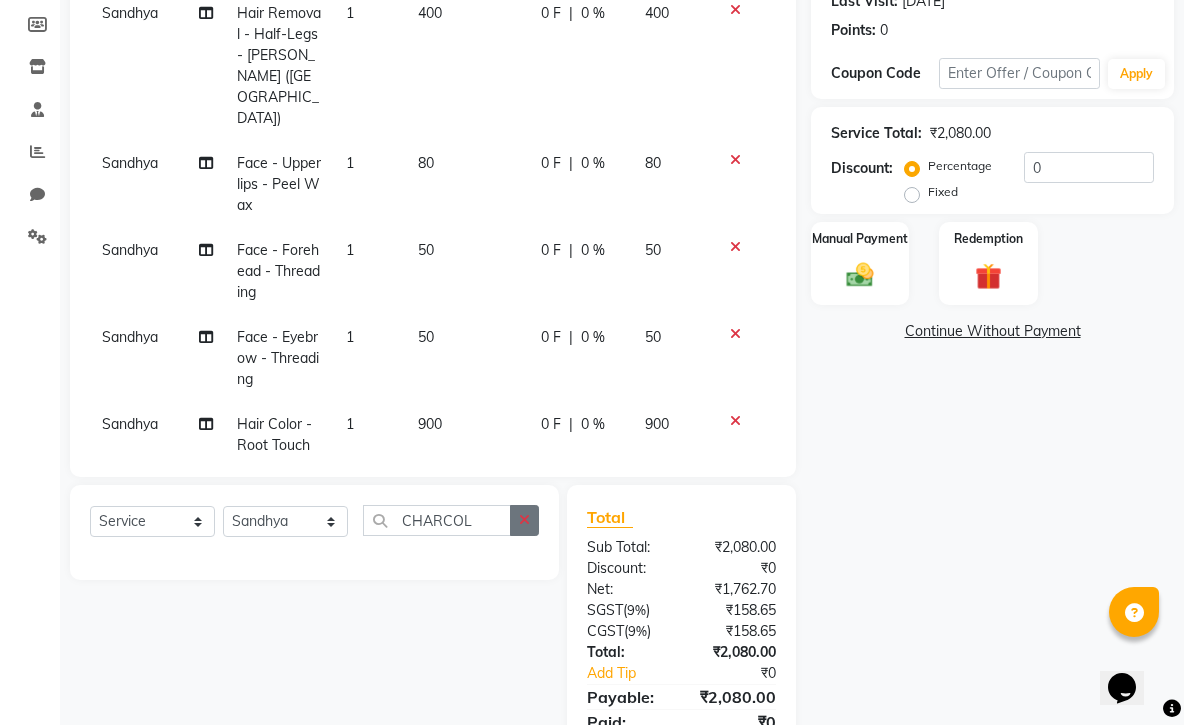 click 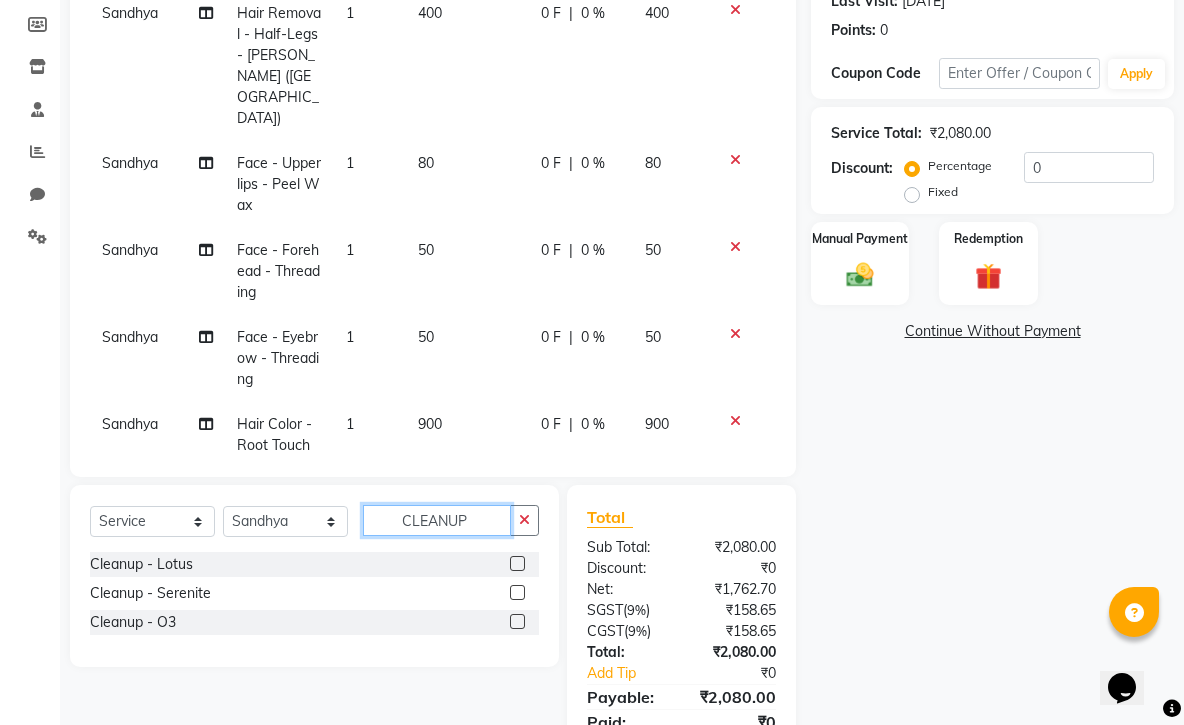 type on "CLEANUP" 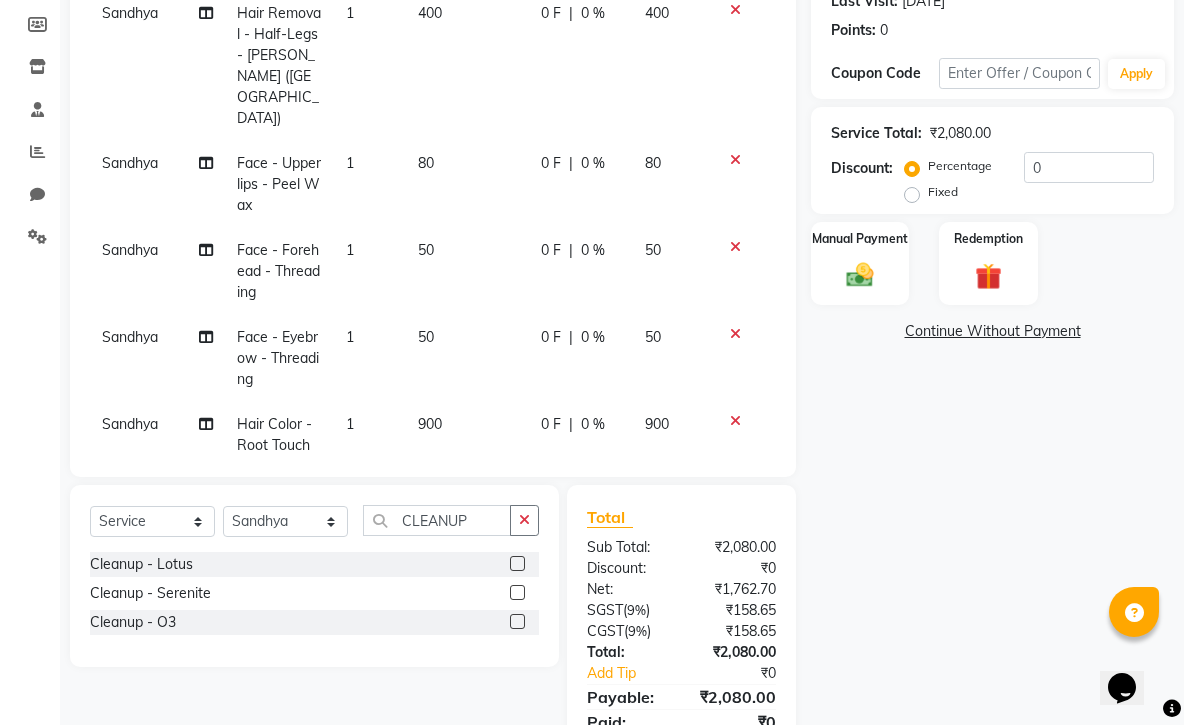click 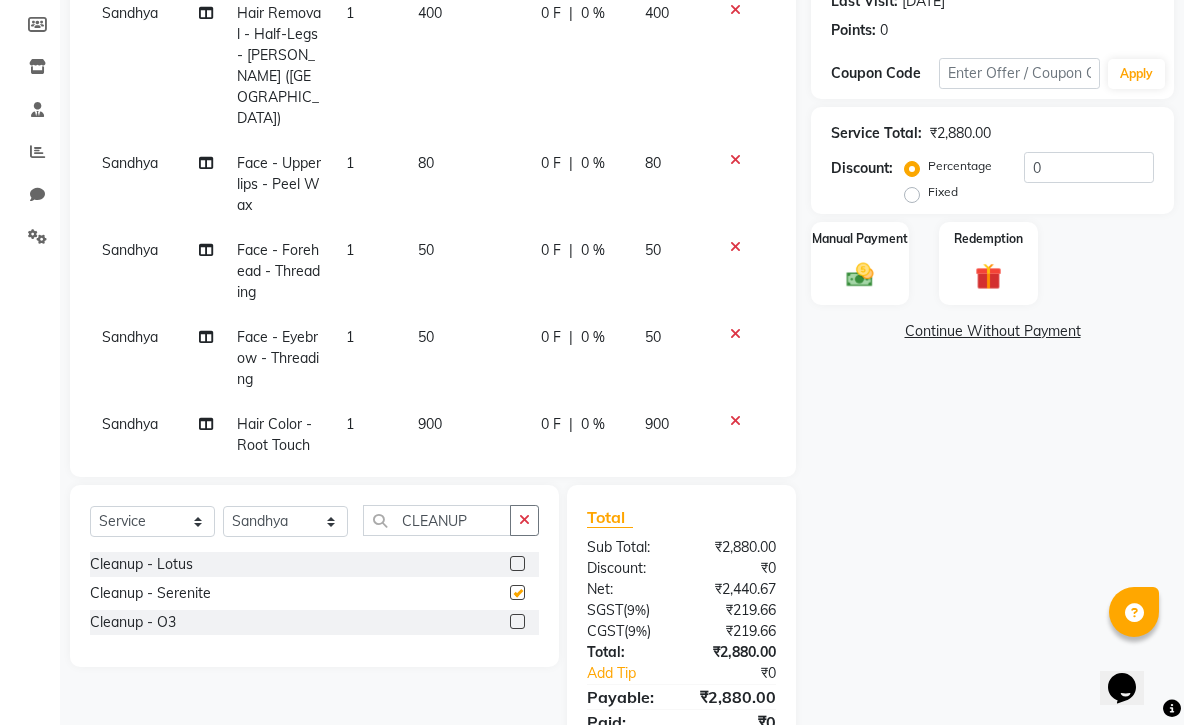 checkbox on "false" 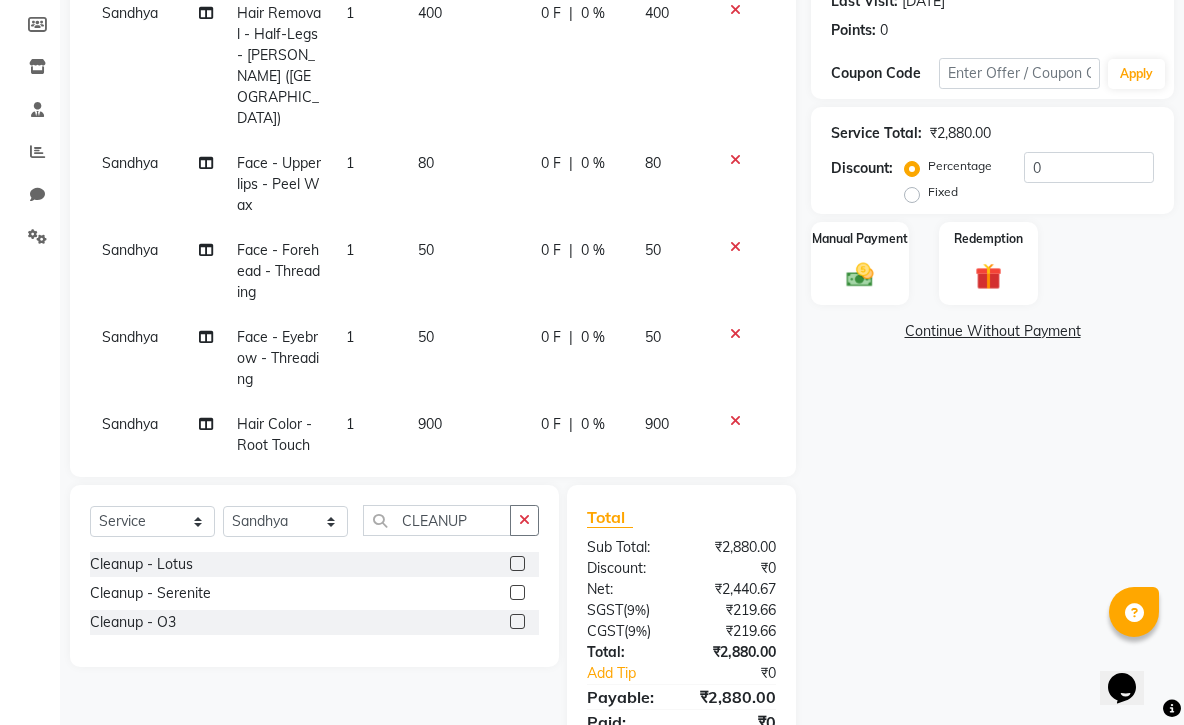 scroll, scrollTop: 264, scrollLeft: 0, axis: vertical 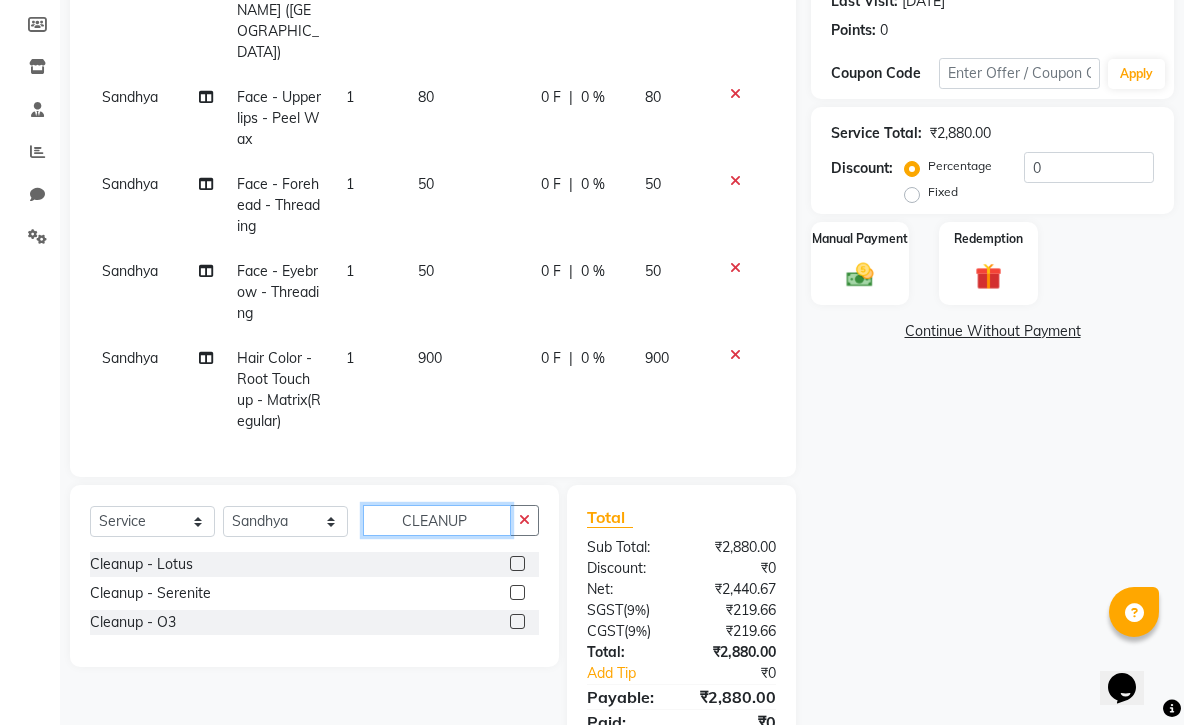 click on "CLEANUP" 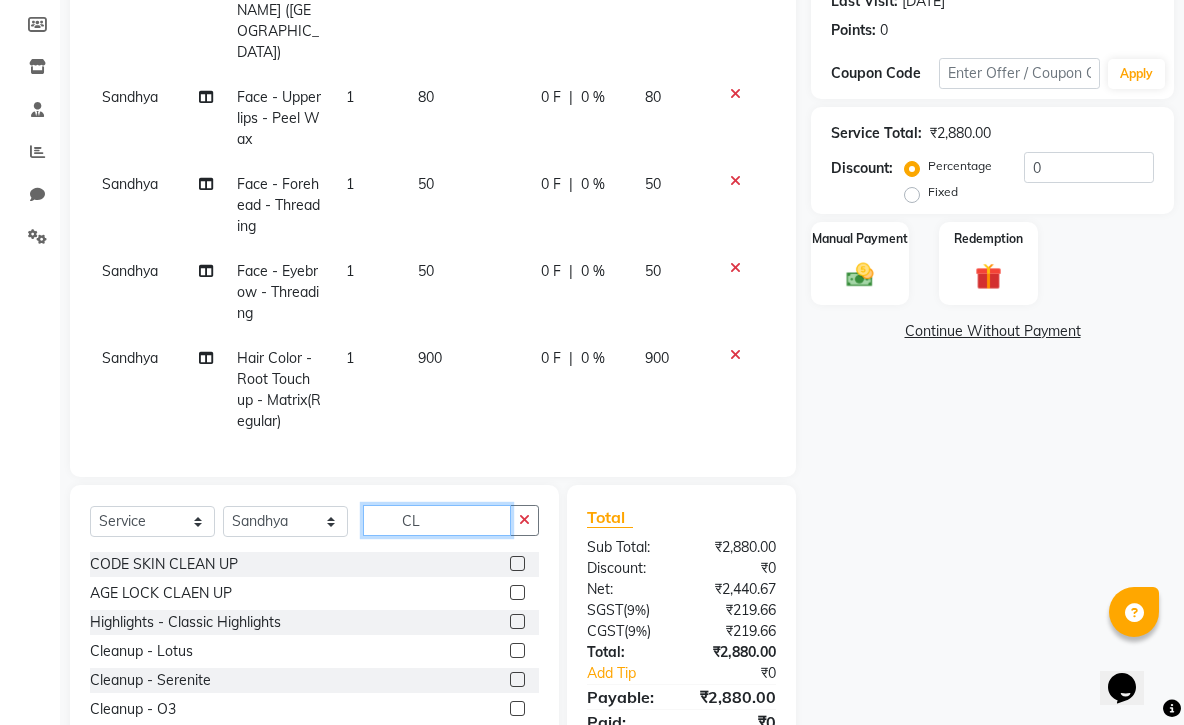 type on "C" 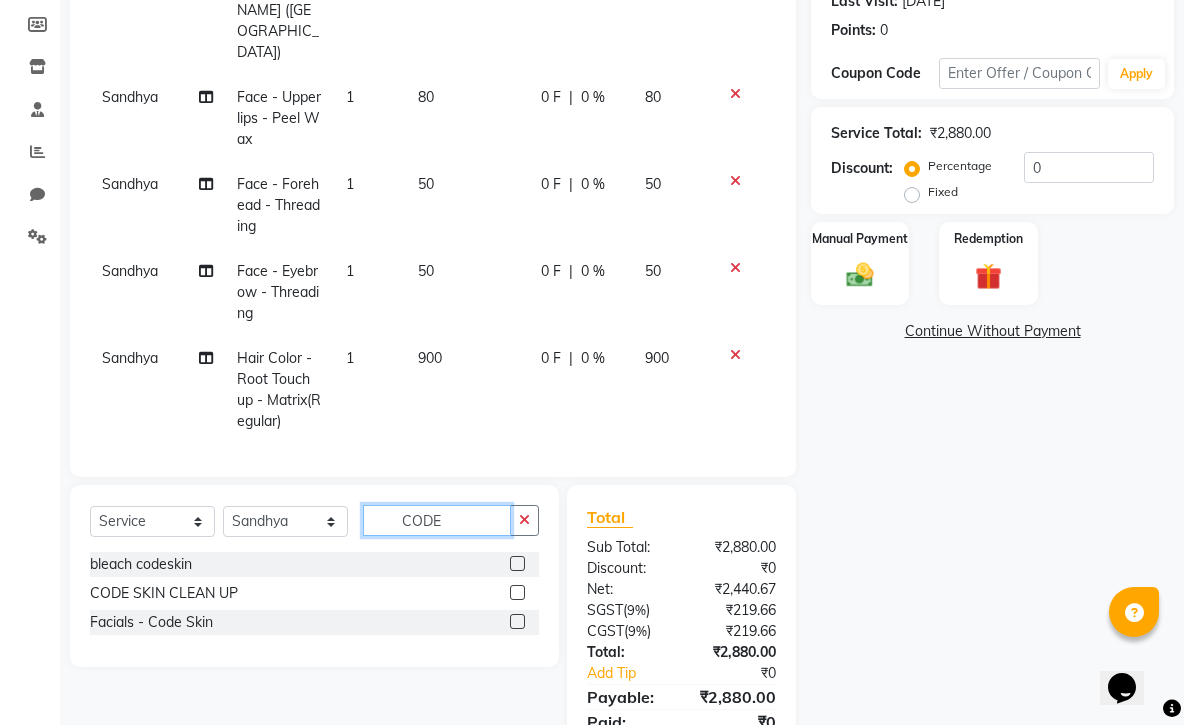 type on "CODE" 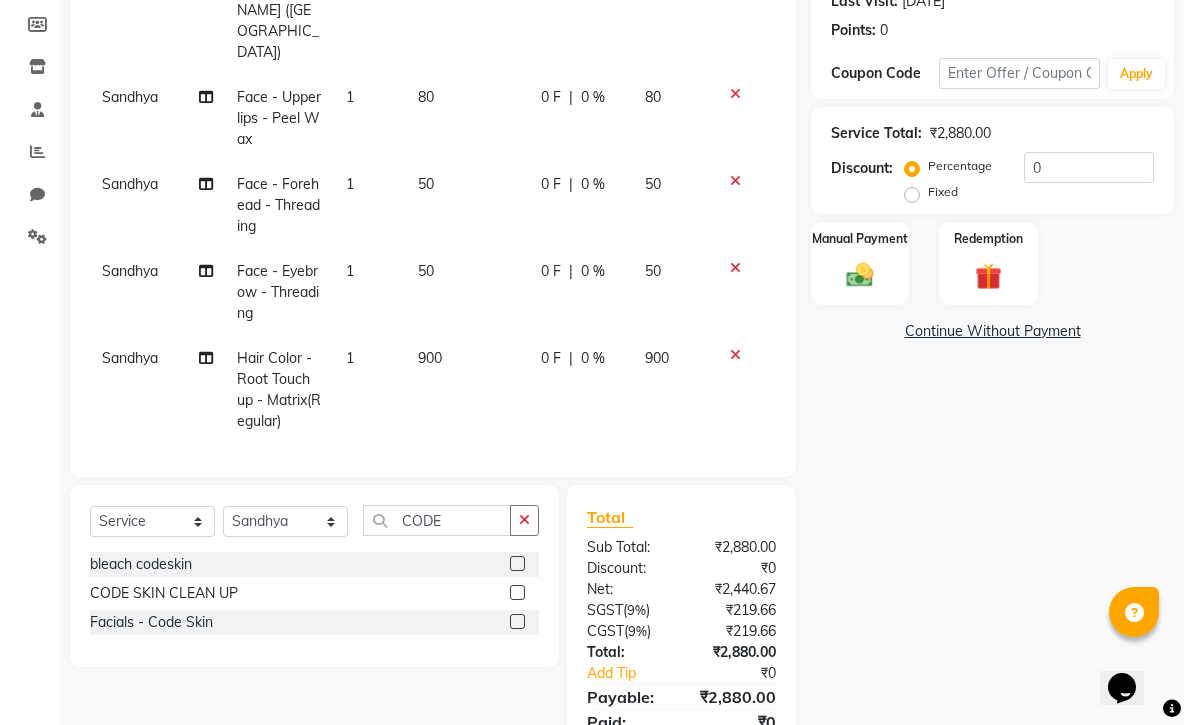 click 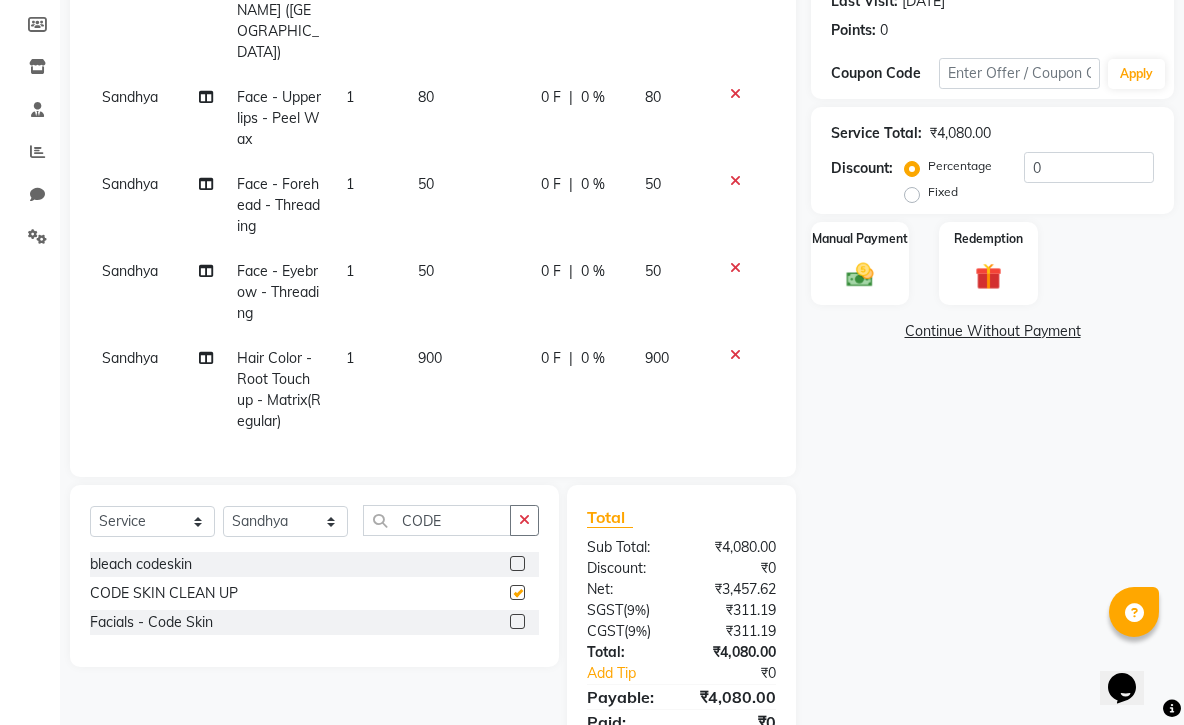 checkbox on "false" 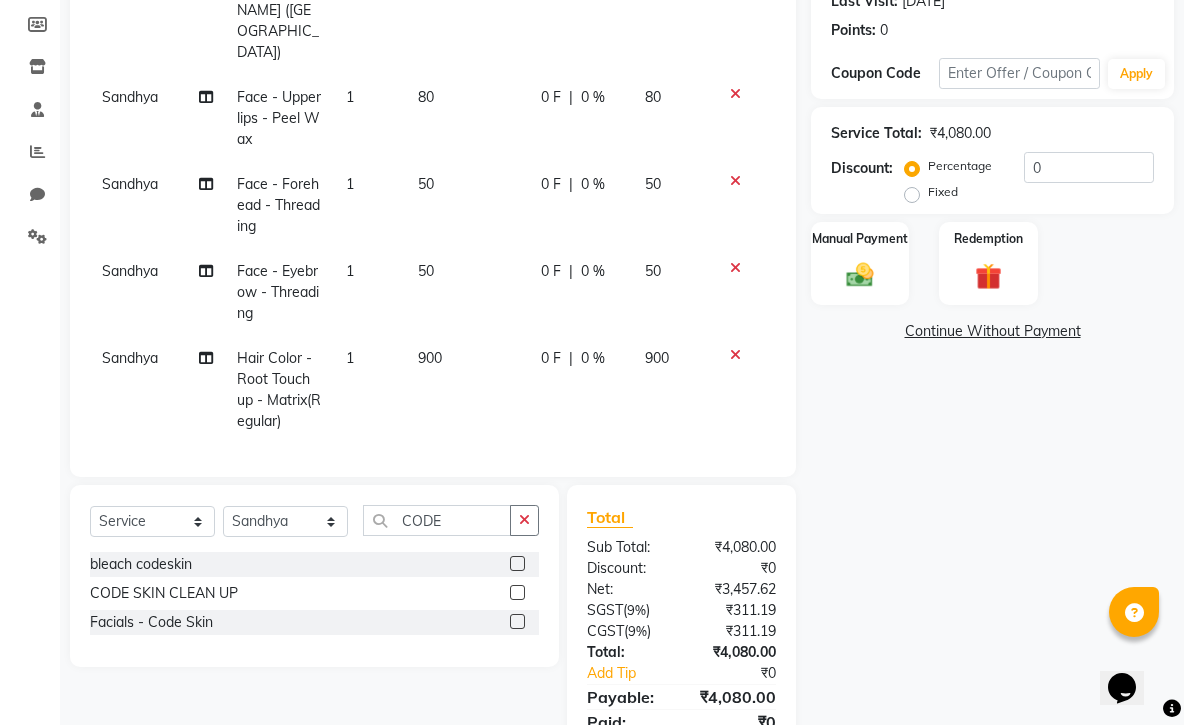 scroll, scrollTop: 330, scrollLeft: 0, axis: vertical 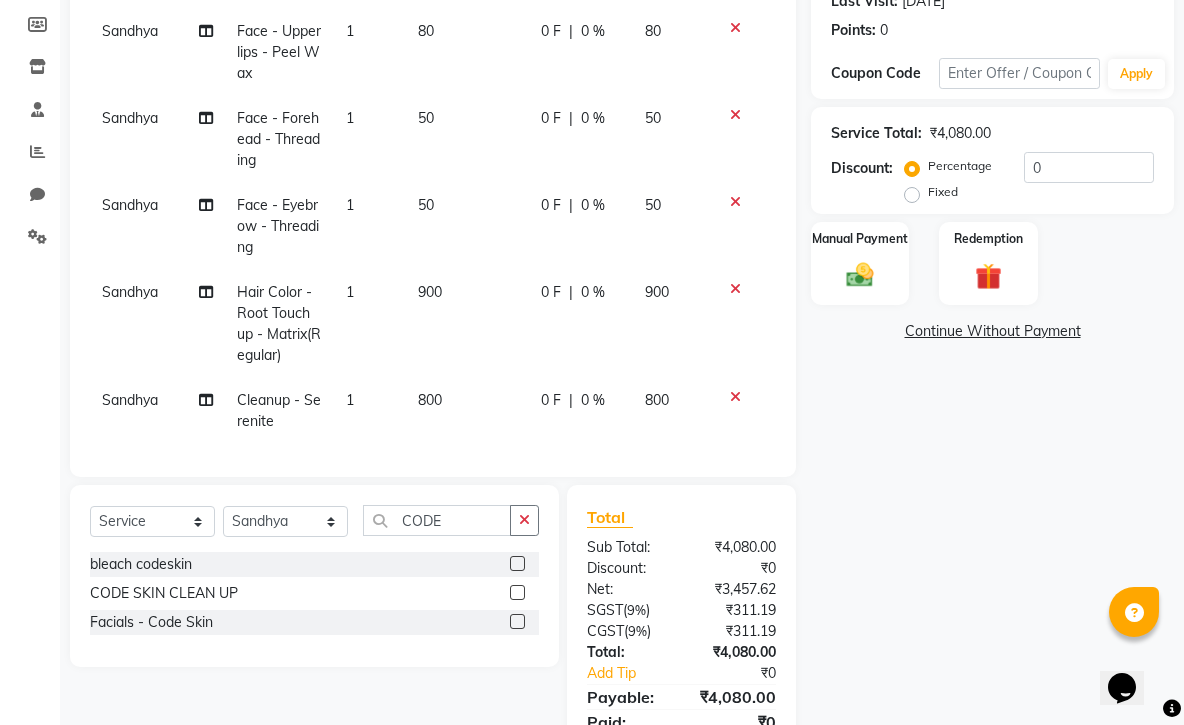 click 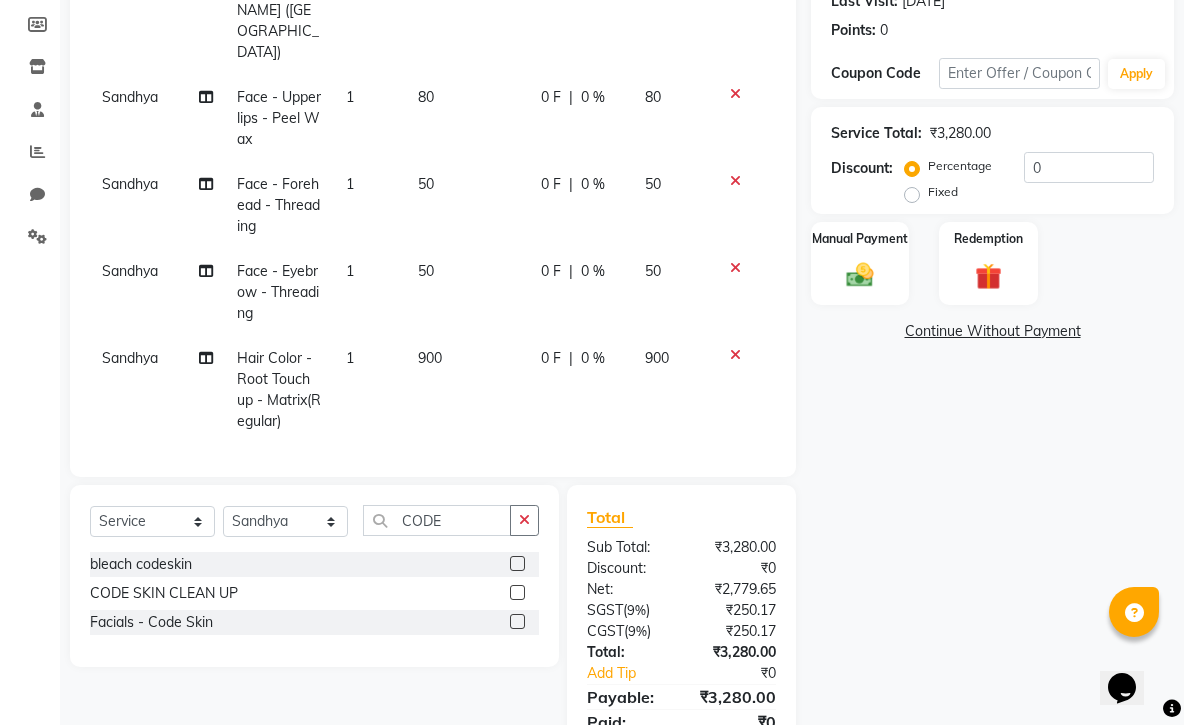 click on "Client [PHONE_NUMBER] Date [DATE] Invoice Number V/2025 V/[PHONE_NUMBER] Services Stylist Service Qty Price Disc Total Action Sandhya Hair Removal - Full-hands - Lipo Soluble ([GEOGRAPHIC_DATA]) 1 600 0 F | 0 % 600 Sandhya Hair Removal - Half-Legs - Lipo Soluble ([GEOGRAPHIC_DATA]) 1 400 0 F | 0 % 400 Sandhya Face - Upperlips - Peel Wax 1 80 0 F | 0 % 80 Sandhya Face - Forehead - Threading 1 50 0 F | 0 % 50 Sandhya Face - Eyebrow - Threading 1 50 0 F | 0 % 50 Sandhya Hair Color - Root Touch up - Matrix(Regular) 1 900 0 F | 0 % 900 Sandhya CODE SKIN CLEAN UP 1 1200 0 F | 0 % 1200" 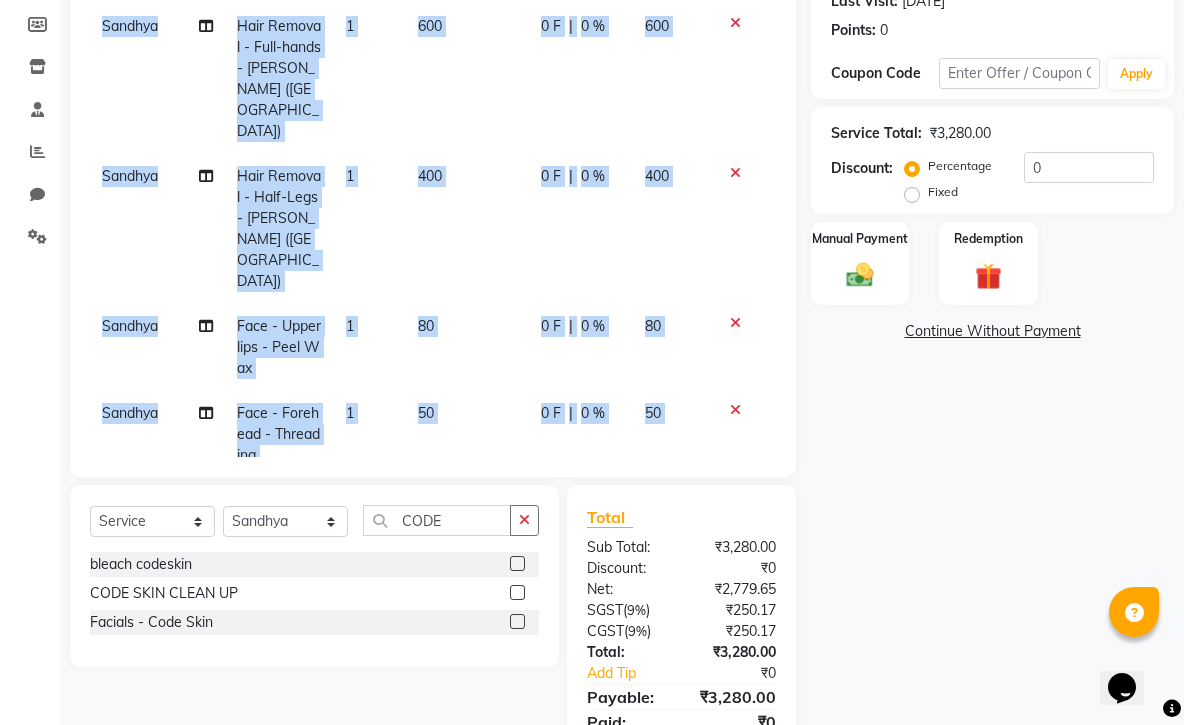 scroll, scrollTop: 0, scrollLeft: 0, axis: both 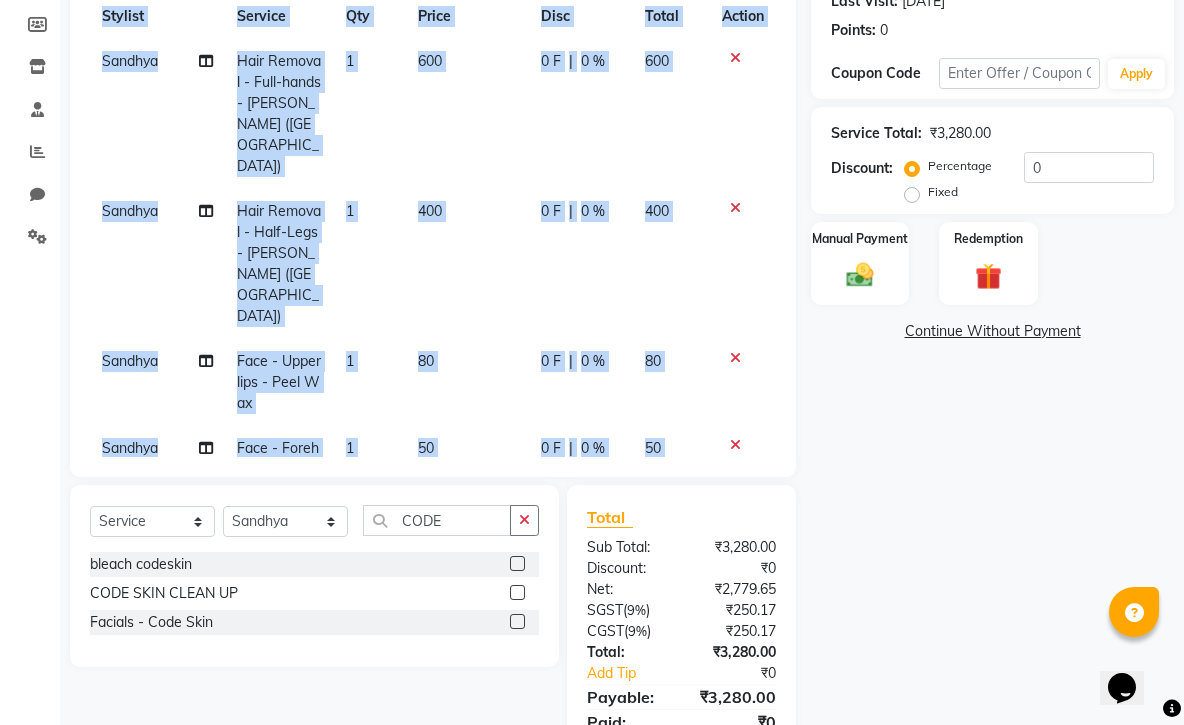 click on "Name: Priyanka Cl Membership:  No Active Membership  Total Visits:  2 Card on file:  0 Last Visit:   [DATE] Points:   0  Coupon Code Apply Service Total:  ₹3,280.00  Discount:  Percentage   Fixed  0 Manual Payment Redemption  Continue Without Payment" 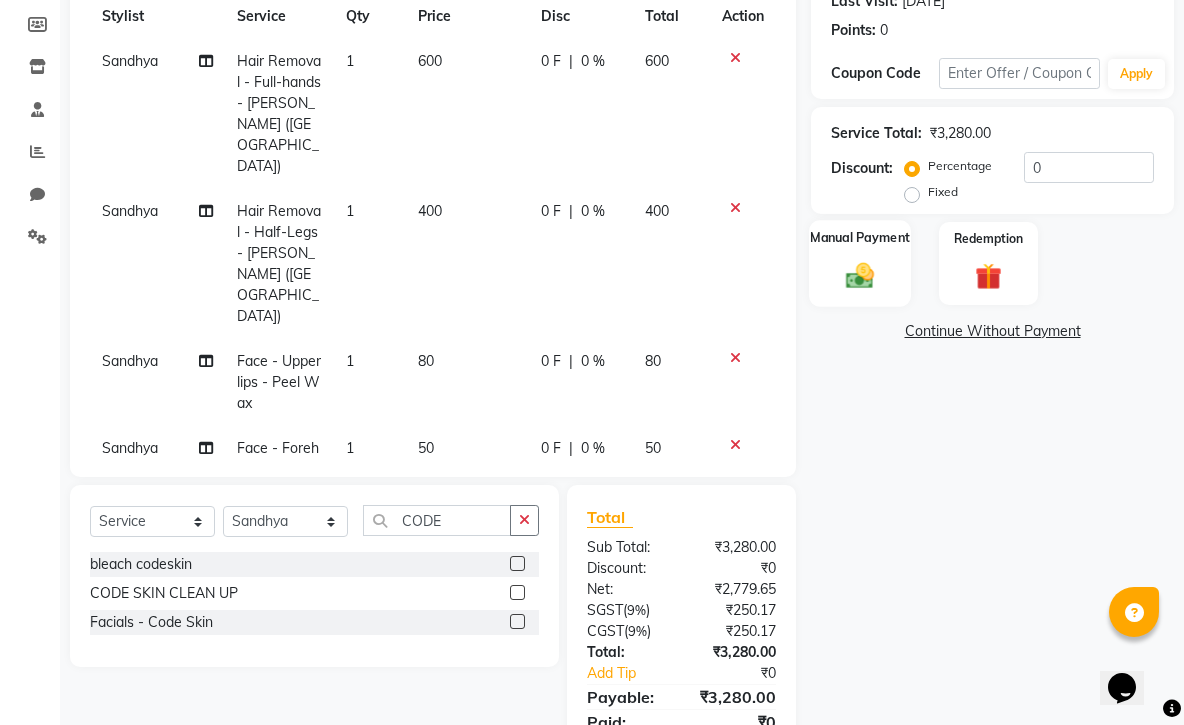 click on "Manual Payment" 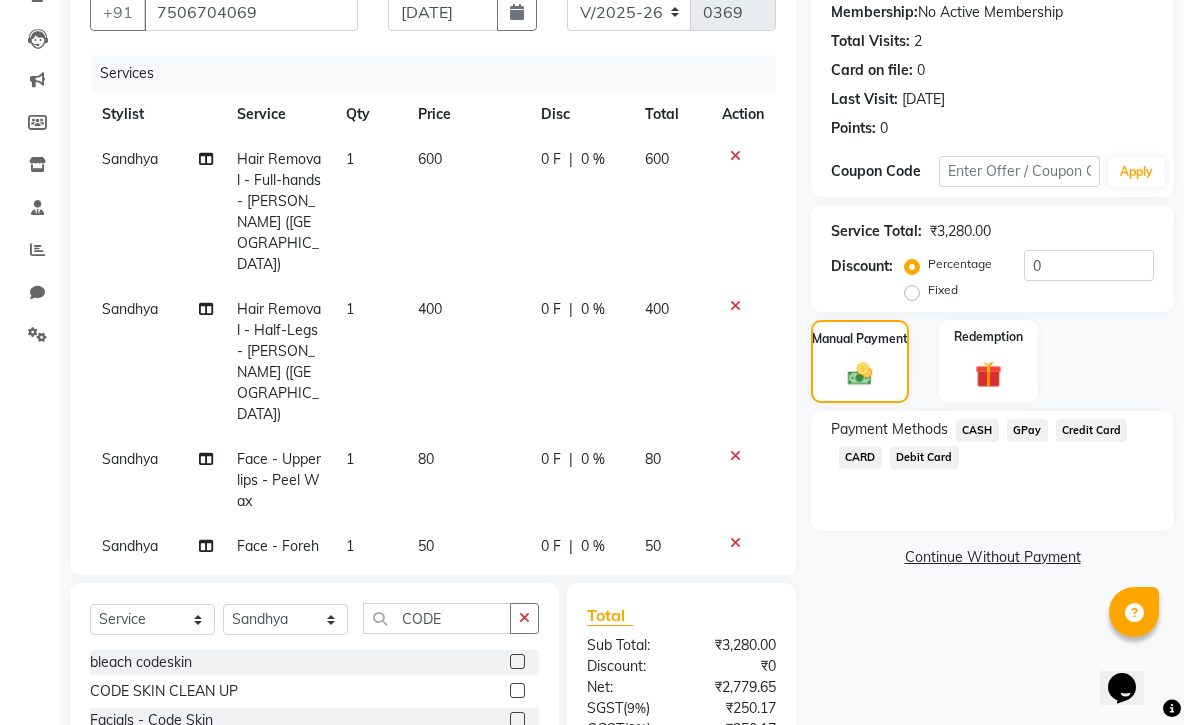 scroll, scrollTop: 178, scrollLeft: 0, axis: vertical 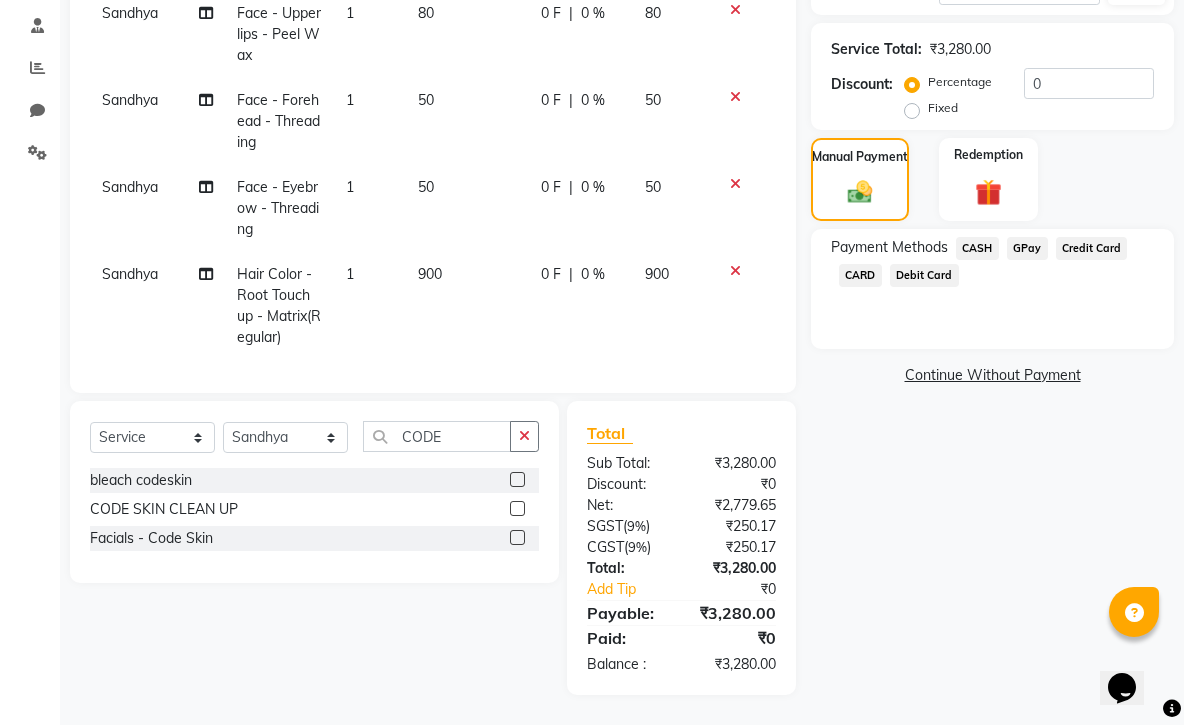 click on "GPay" 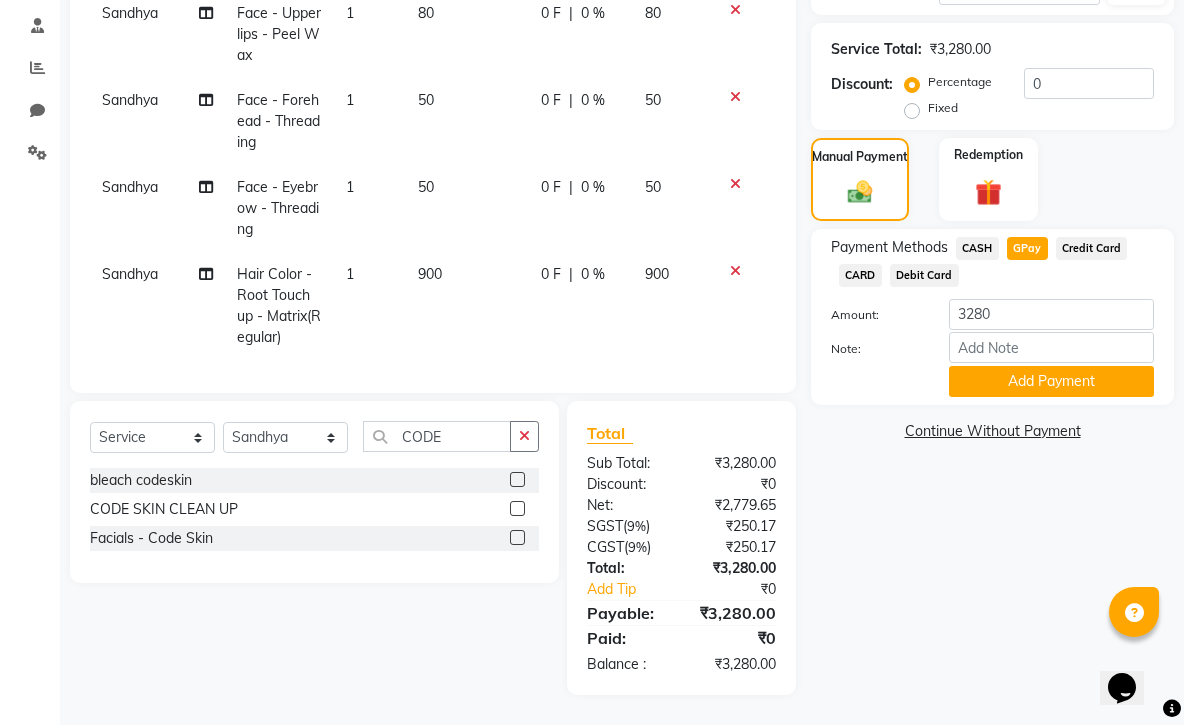 click on "Sandhya" 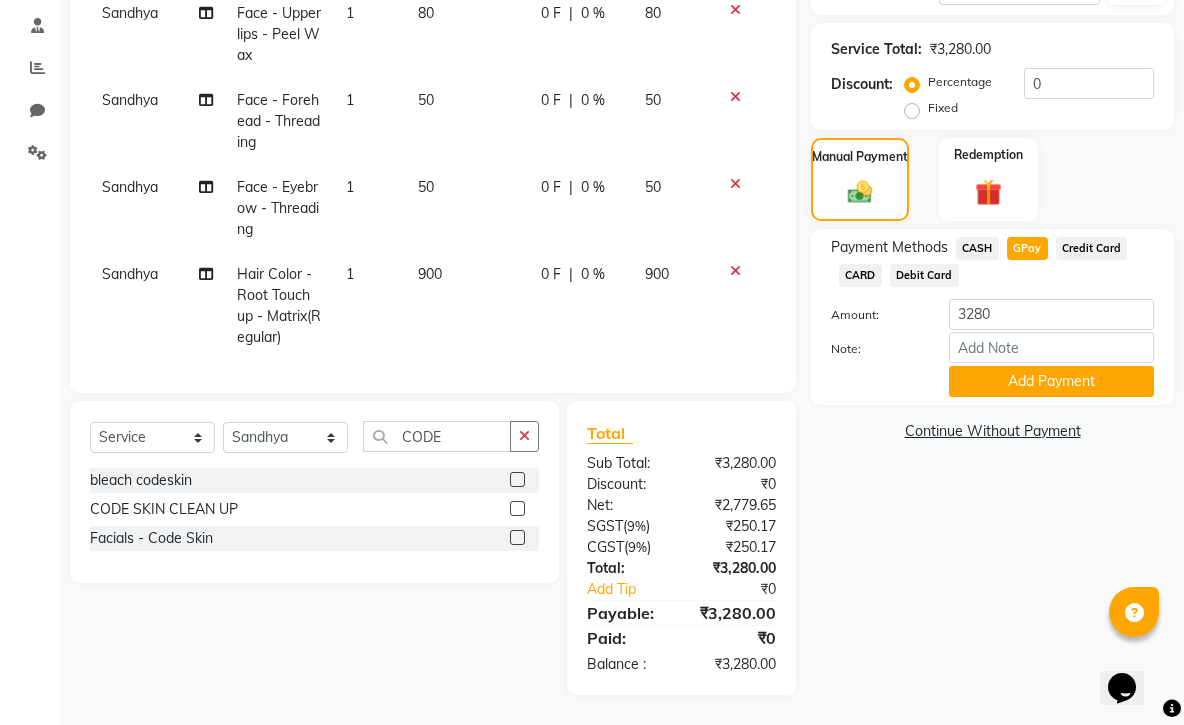 select on "75792" 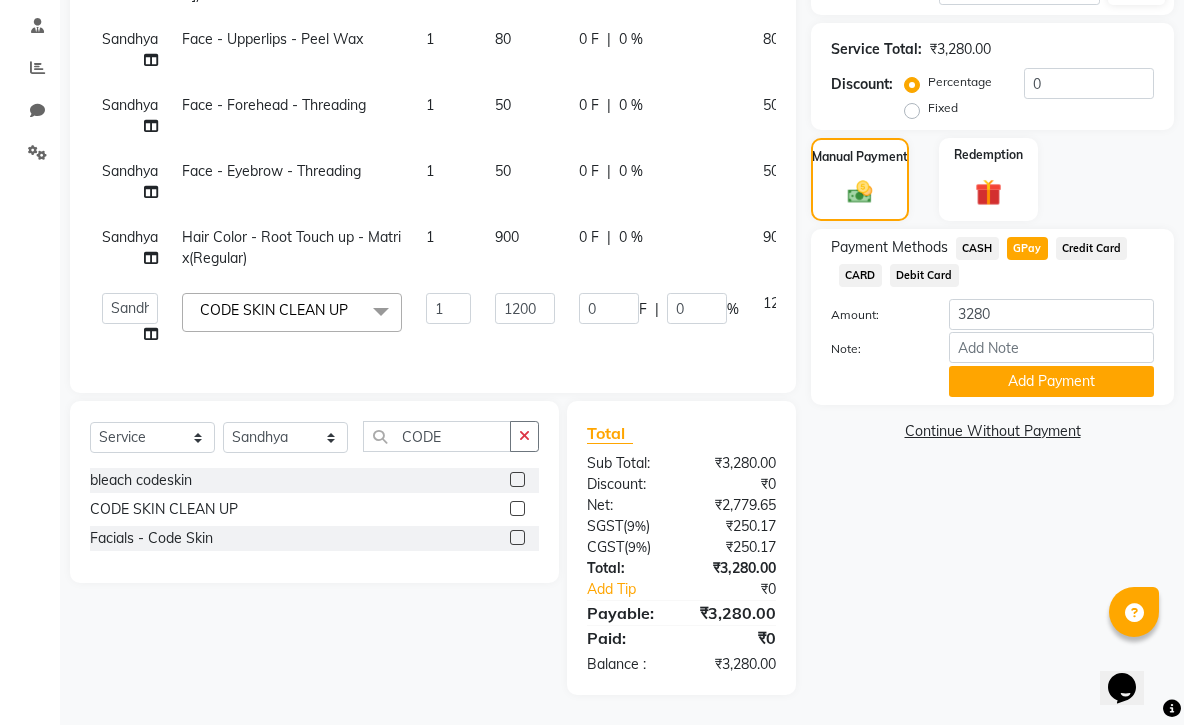 scroll, scrollTop: 85, scrollLeft: 0, axis: vertical 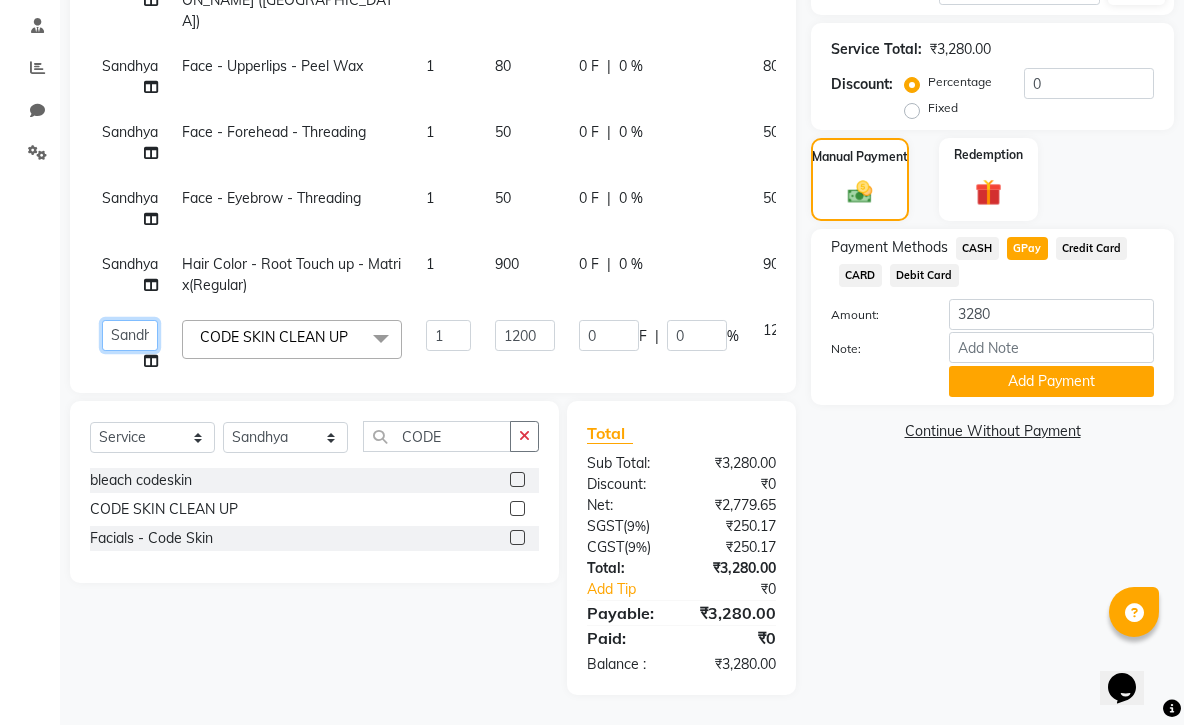 click on "[PERSON_NAME]    [PERSON_NAME]   [PERSON_NAME]   [PERSON_NAME]   Sandhya   [PERSON_NAME]" 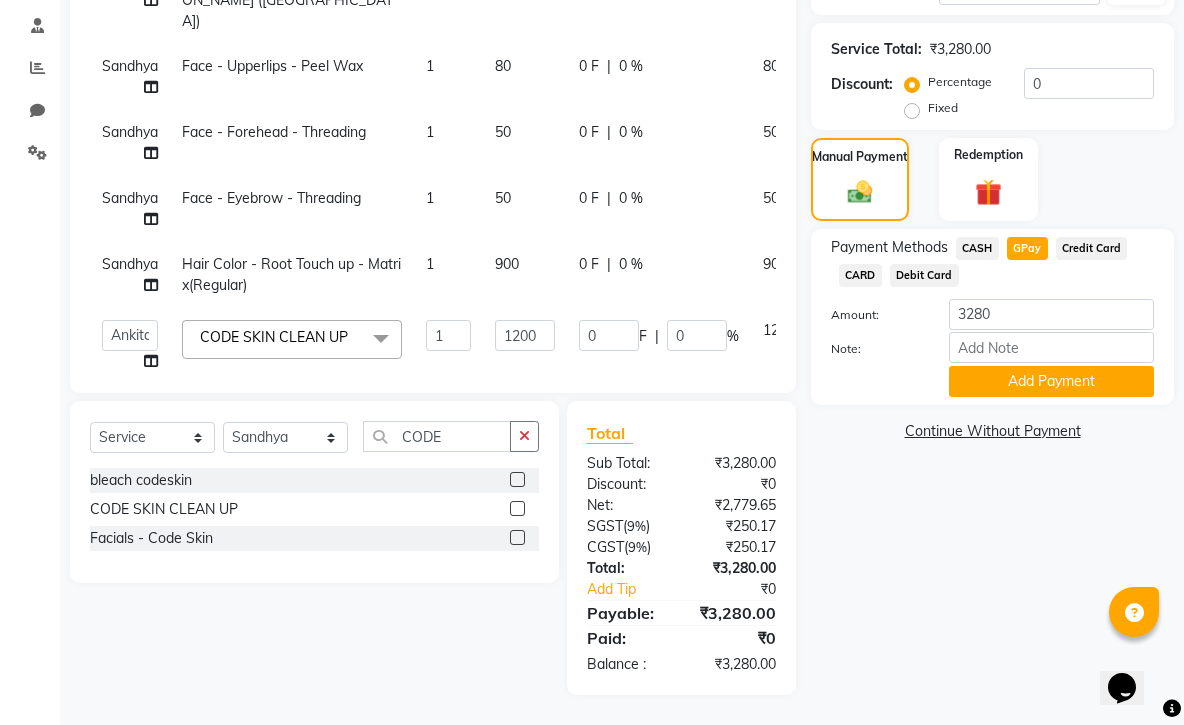 click on "Sandhya" 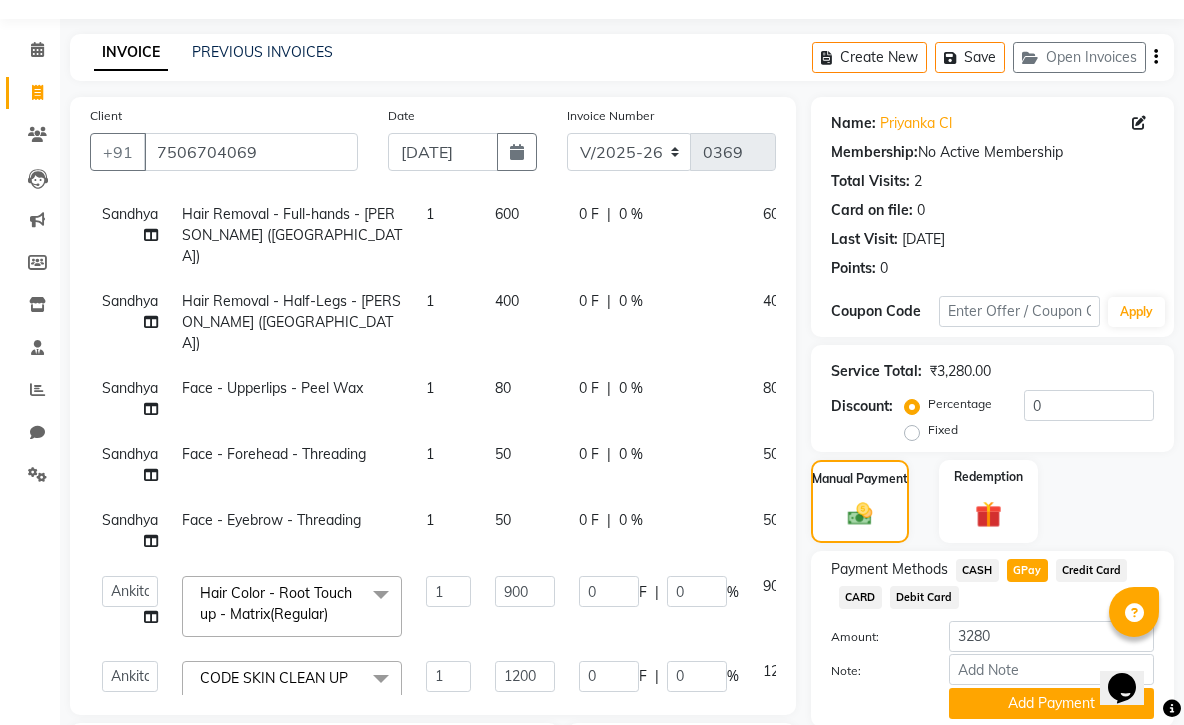 scroll, scrollTop: 0, scrollLeft: 0, axis: both 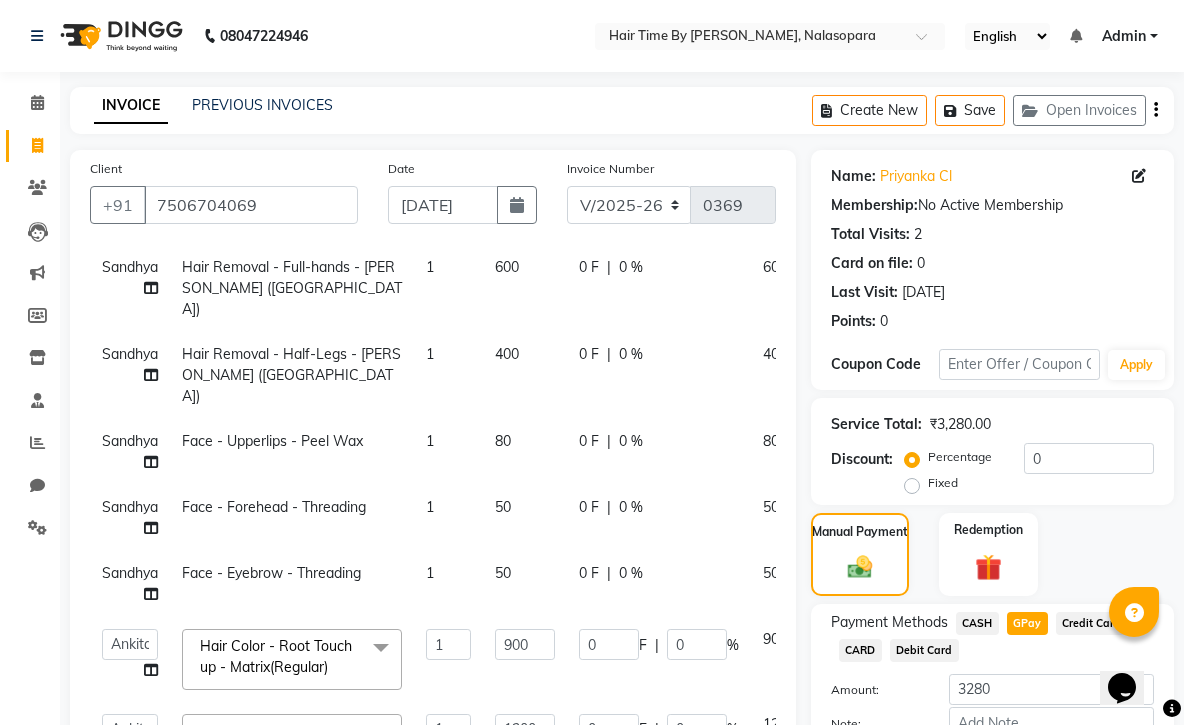 click on "Sandhya" 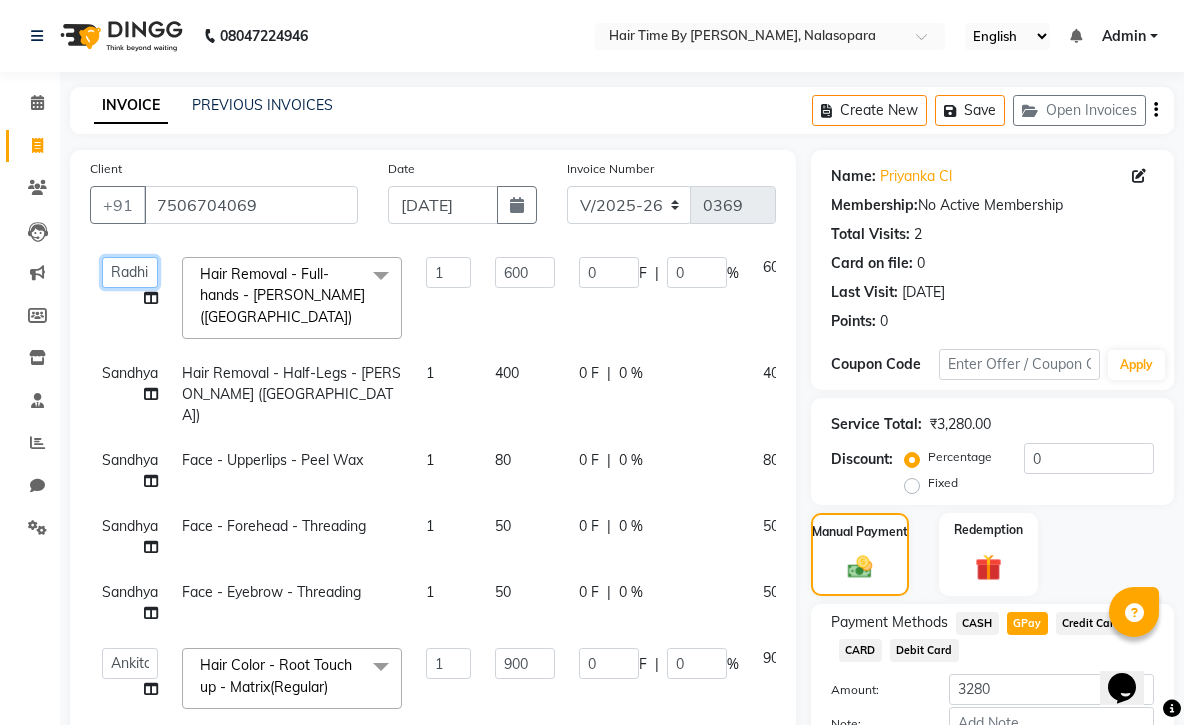 select on "75790" 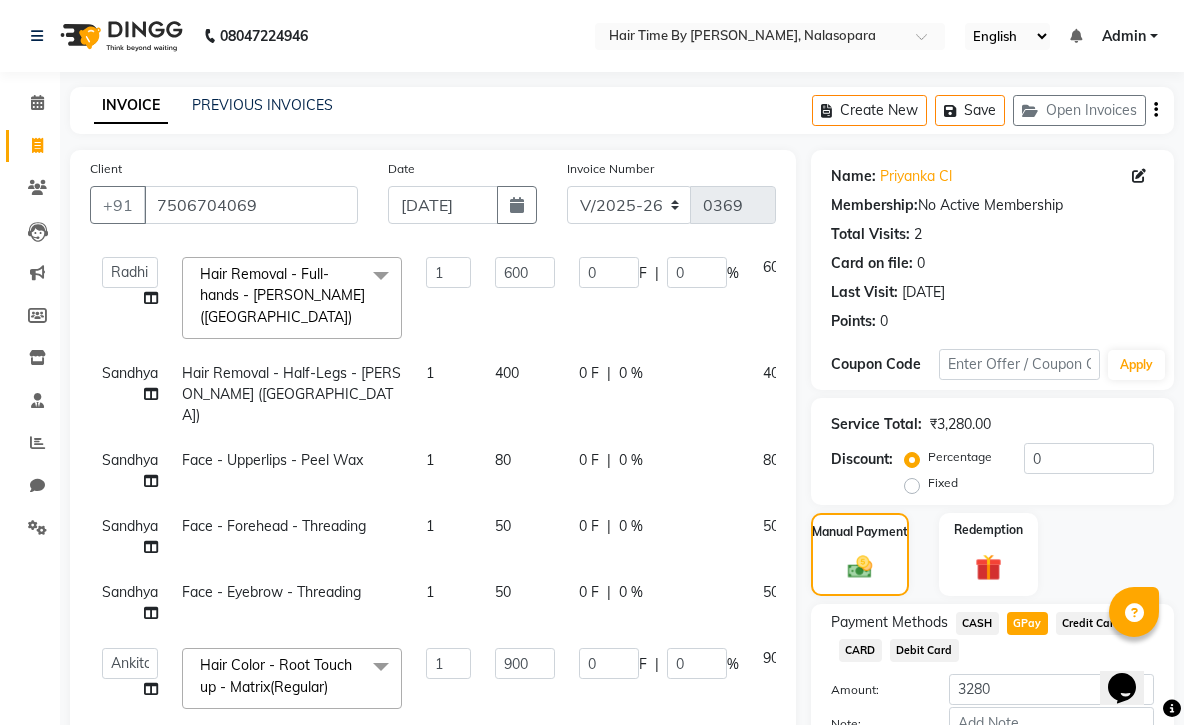 scroll, scrollTop: 375, scrollLeft: 0, axis: vertical 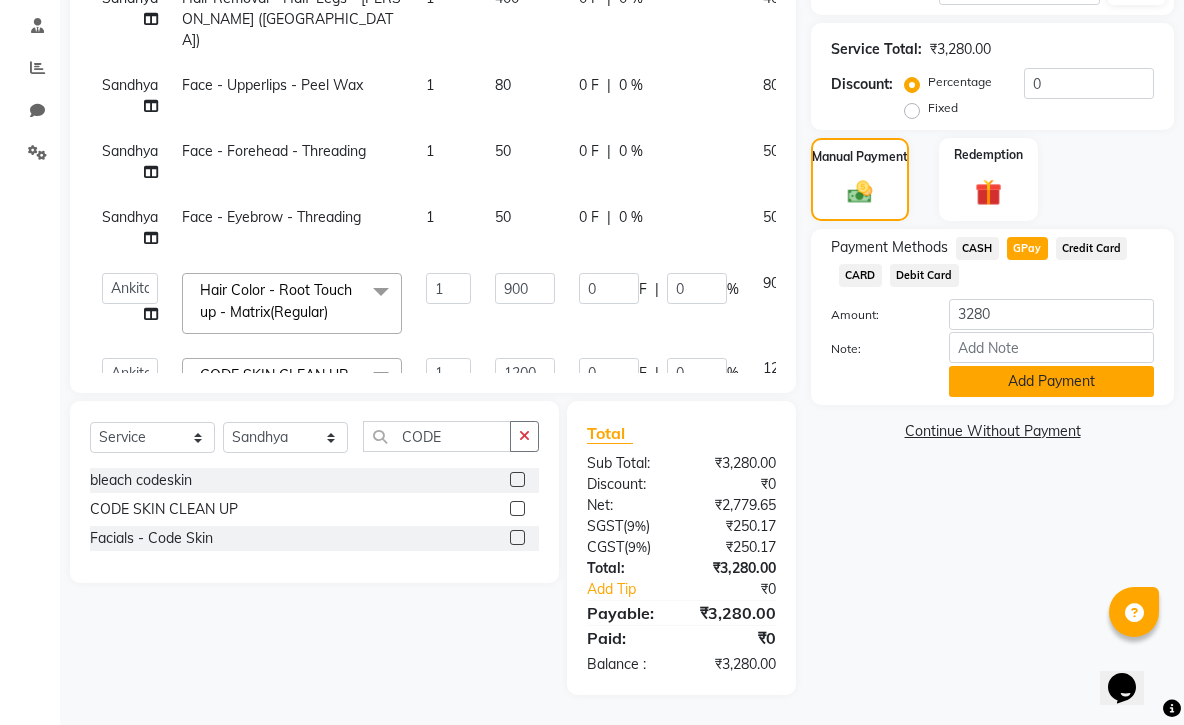click on "Add Payment" 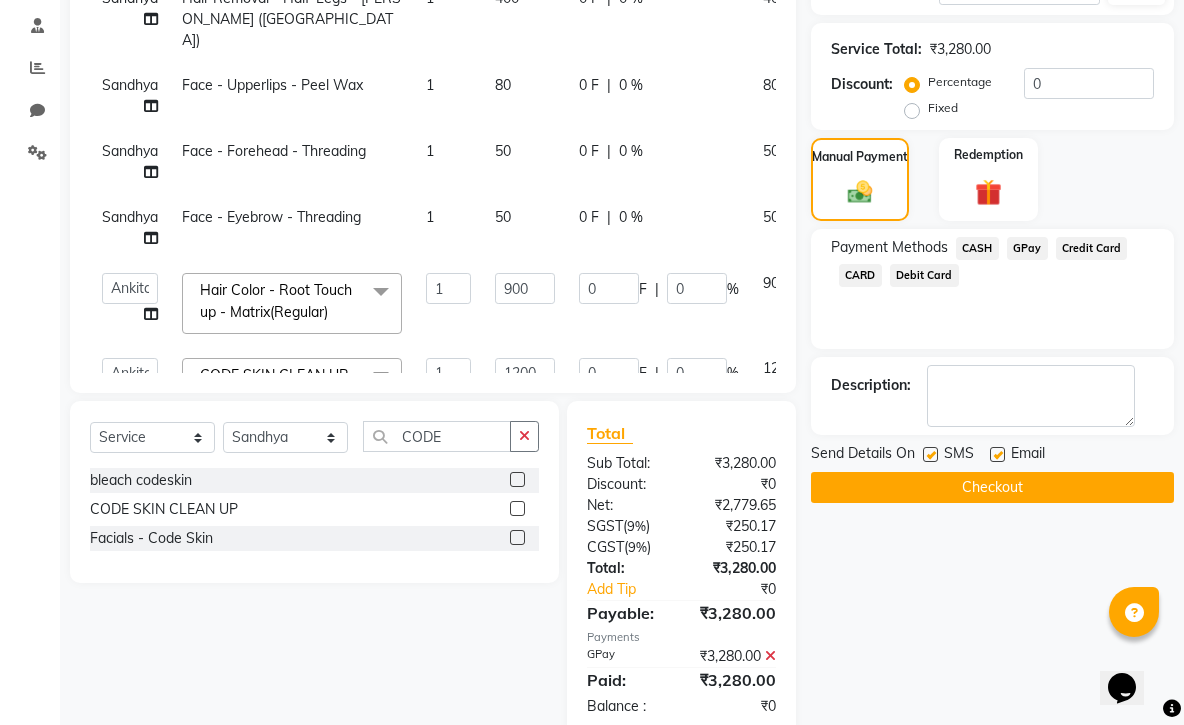 click on "Checkout" 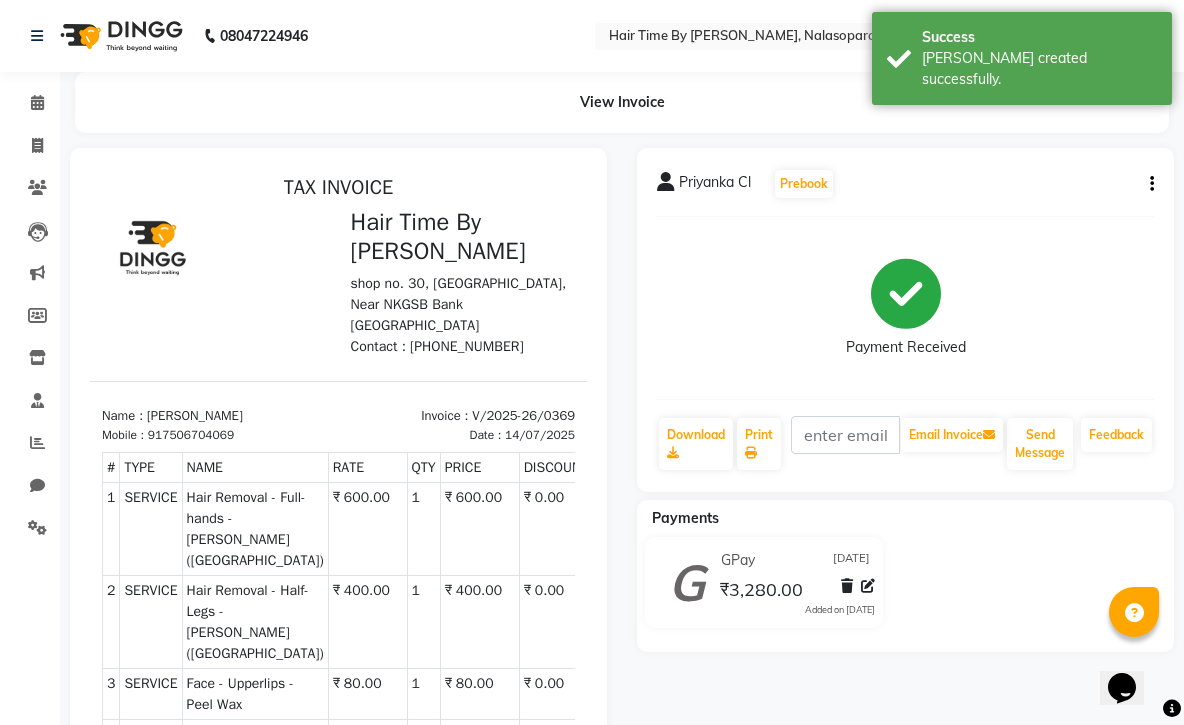 scroll, scrollTop: 0, scrollLeft: 0, axis: both 